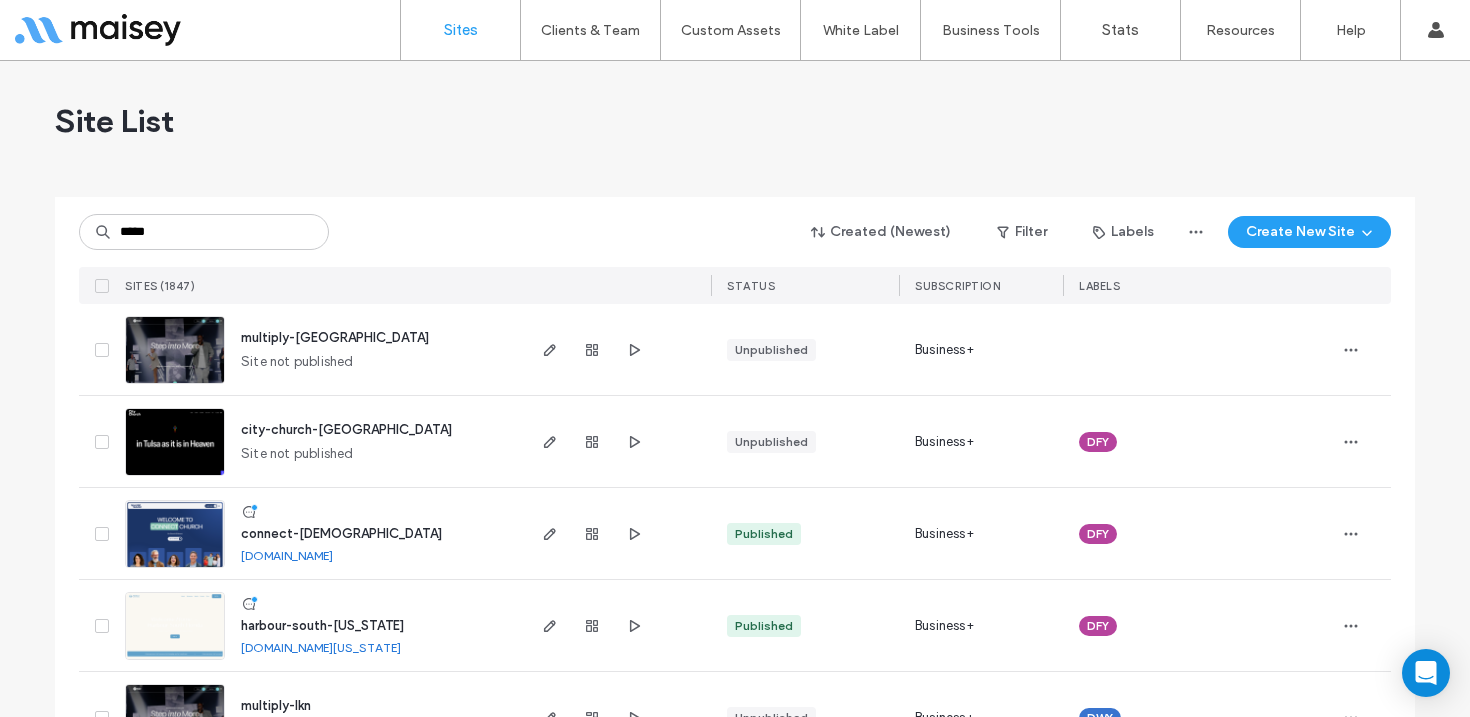 scroll, scrollTop: 0, scrollLeft: 0, axis: both 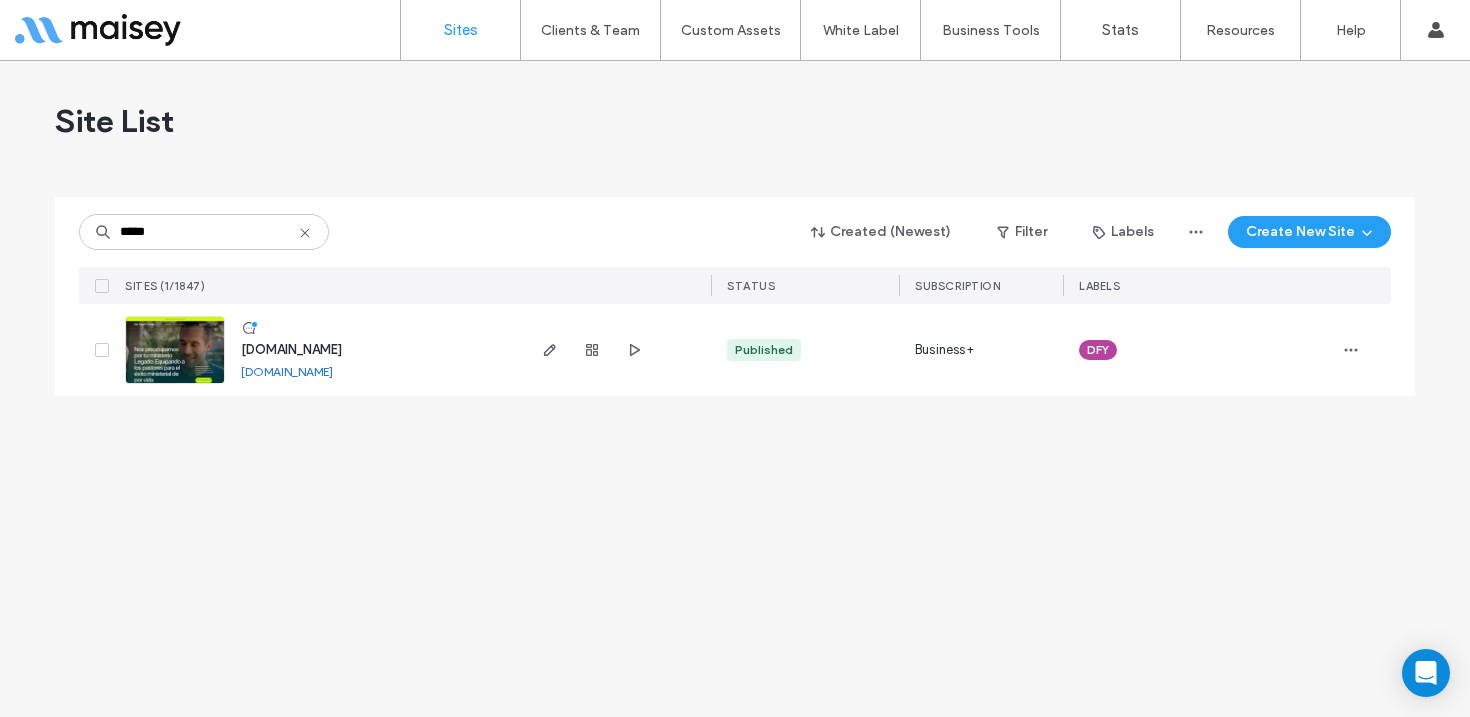 type on "*****" 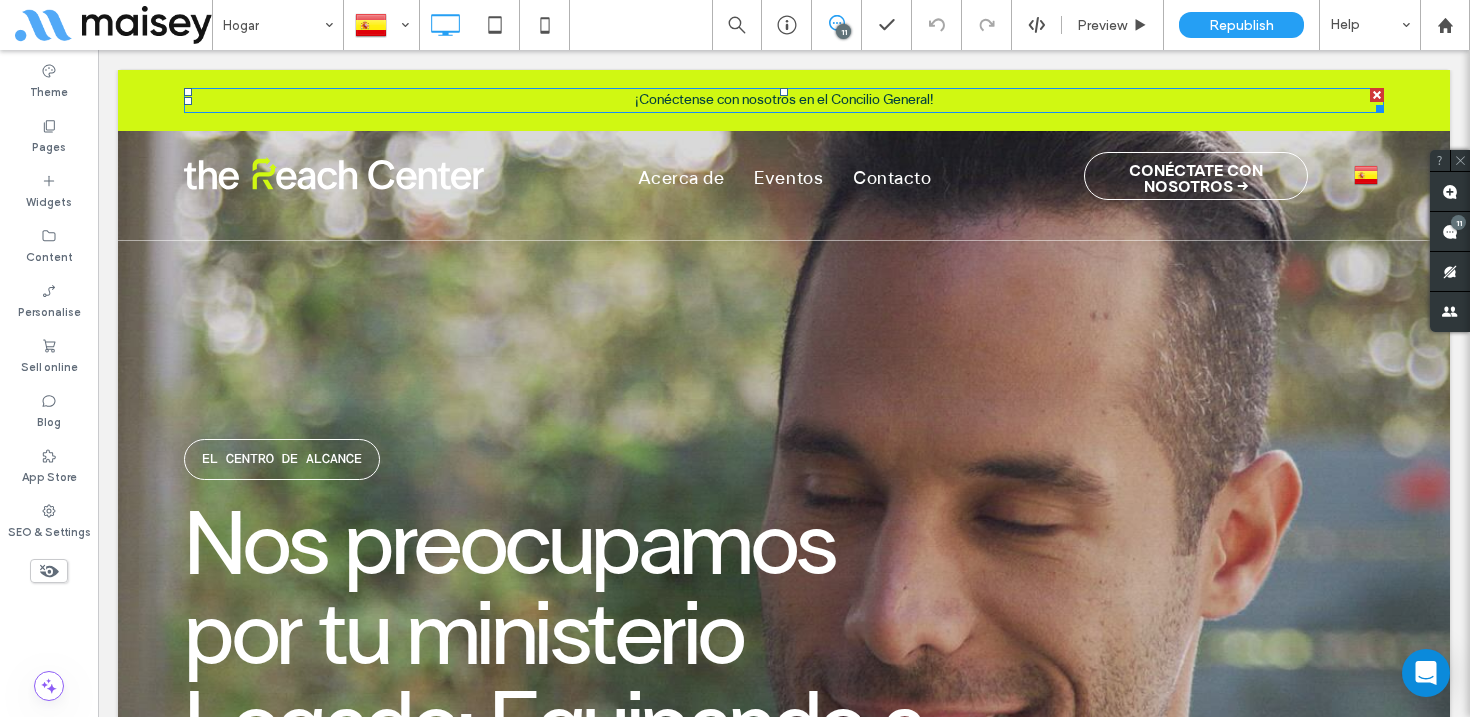 scroll, scrollTop: 0, scrollLeft: 0, axis: both 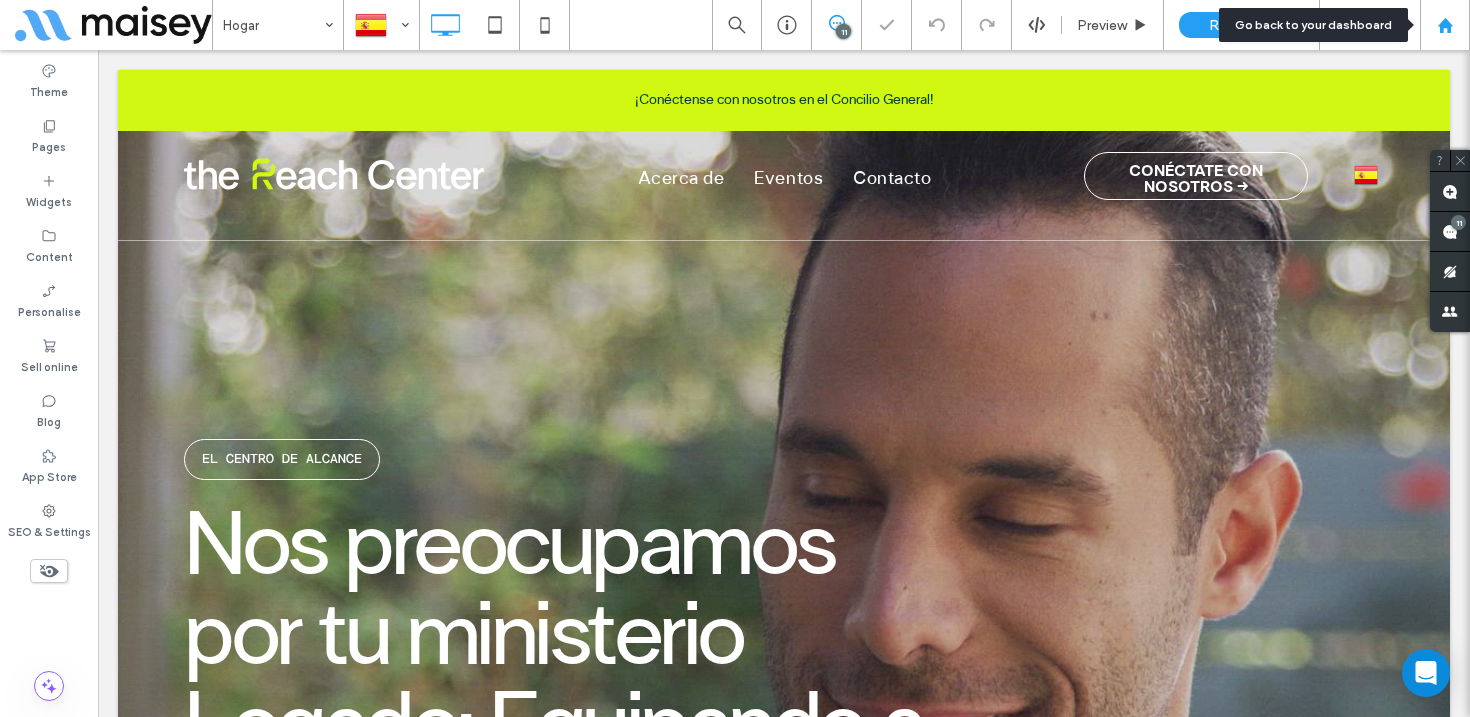 click 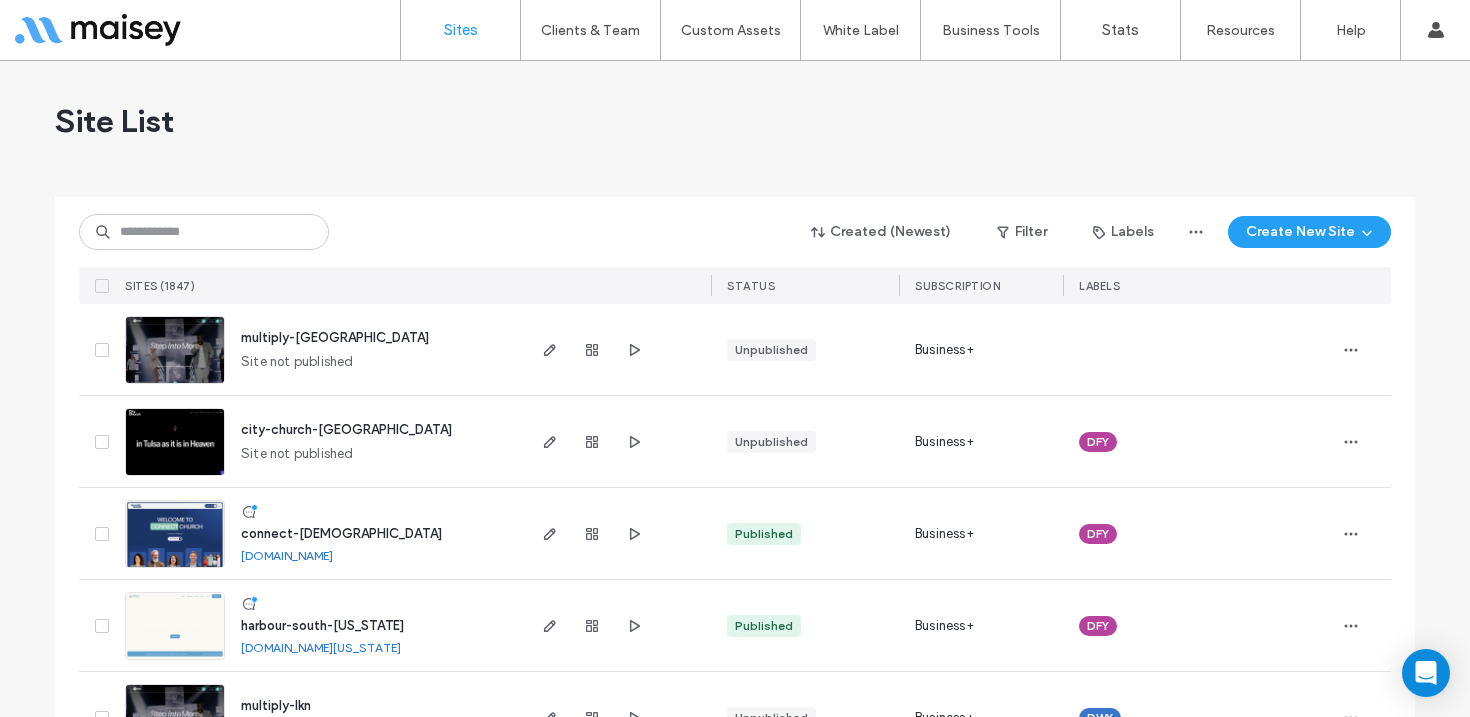 scroll, scrollTop: 0, scrollLeft: 0, axis: both 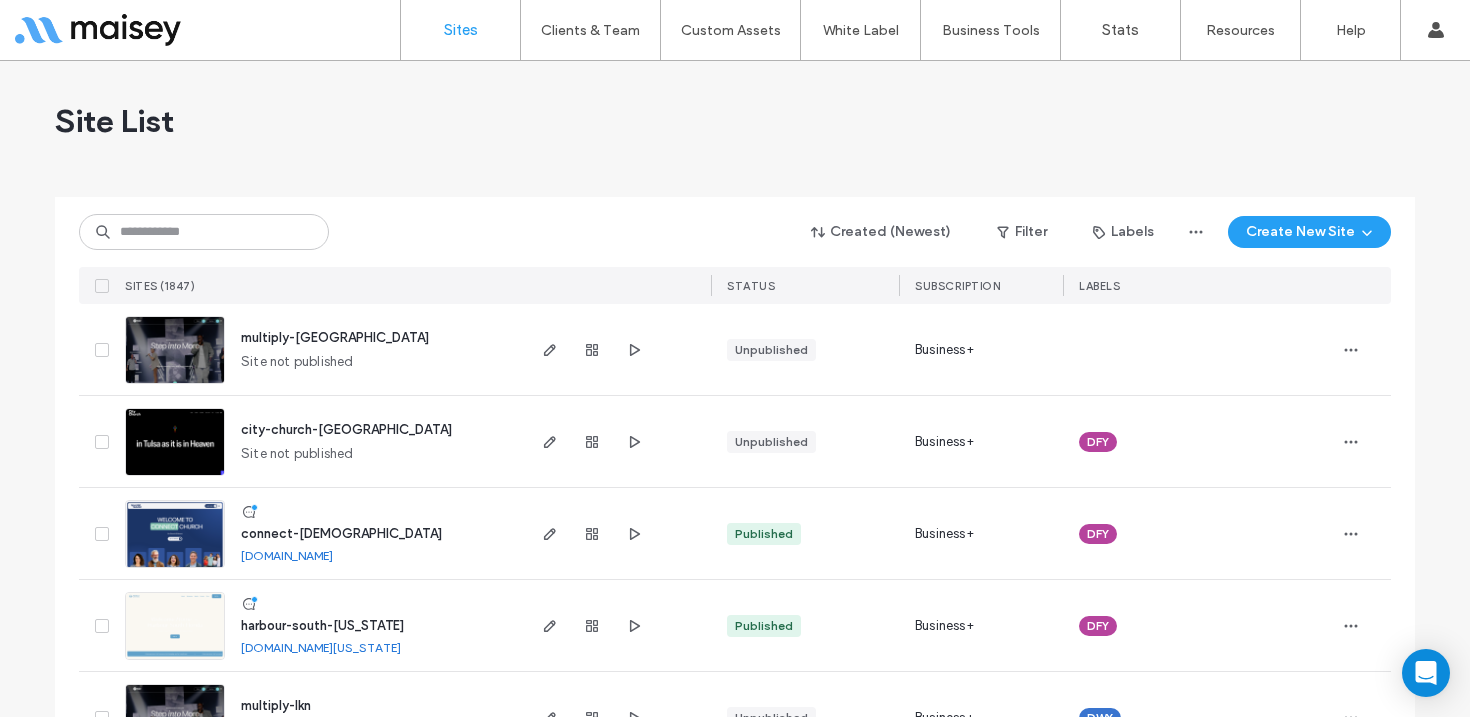 click on "Client Management" at bounding box center (594, 81) 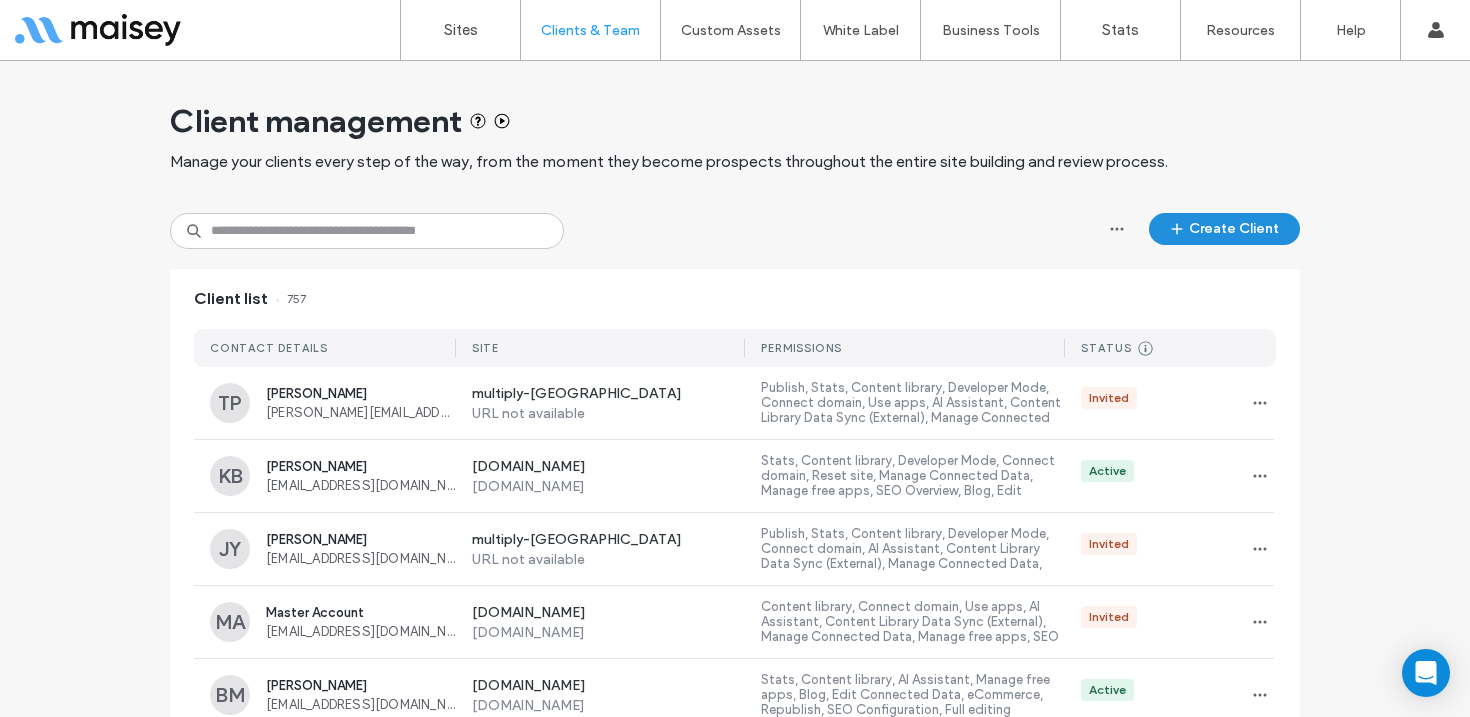 click on "Create Client" at bounding box center [1224, 229] 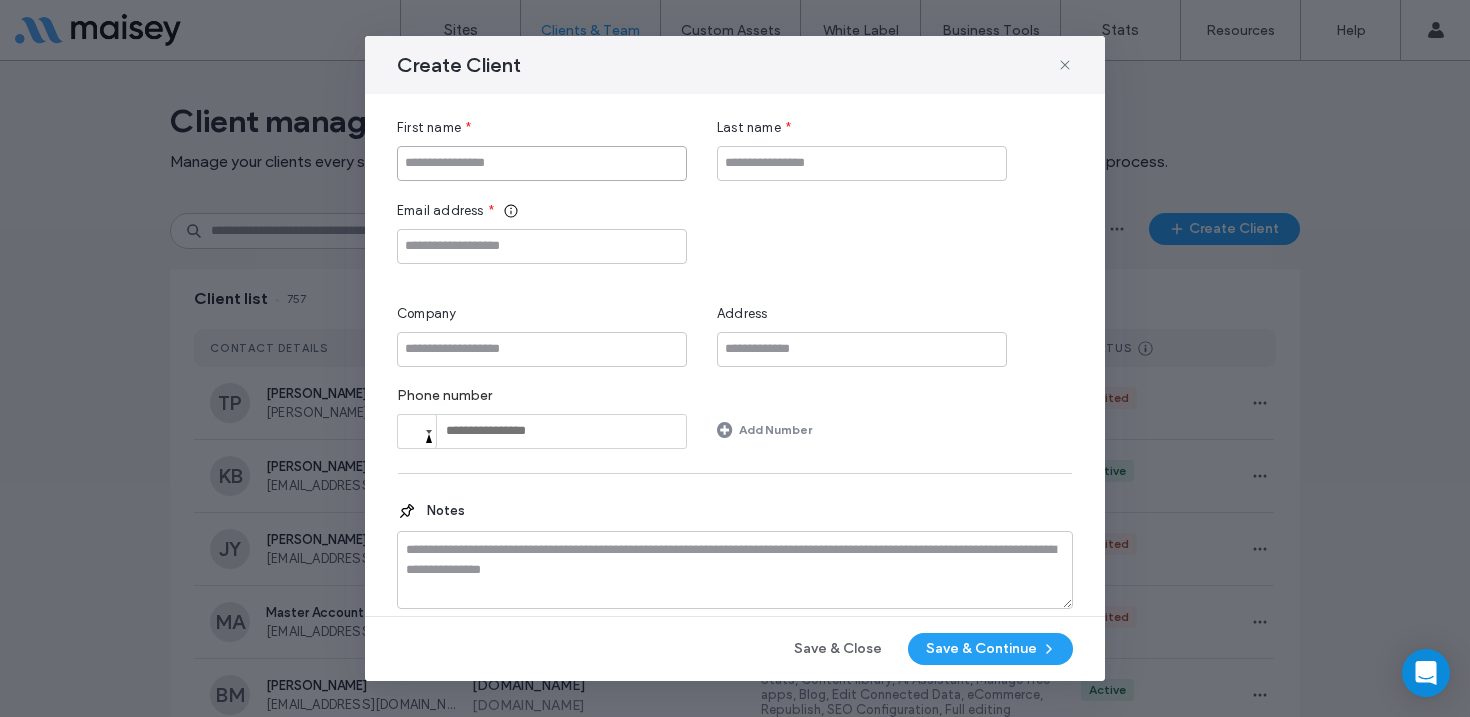 click at bounding box center (542, 163) 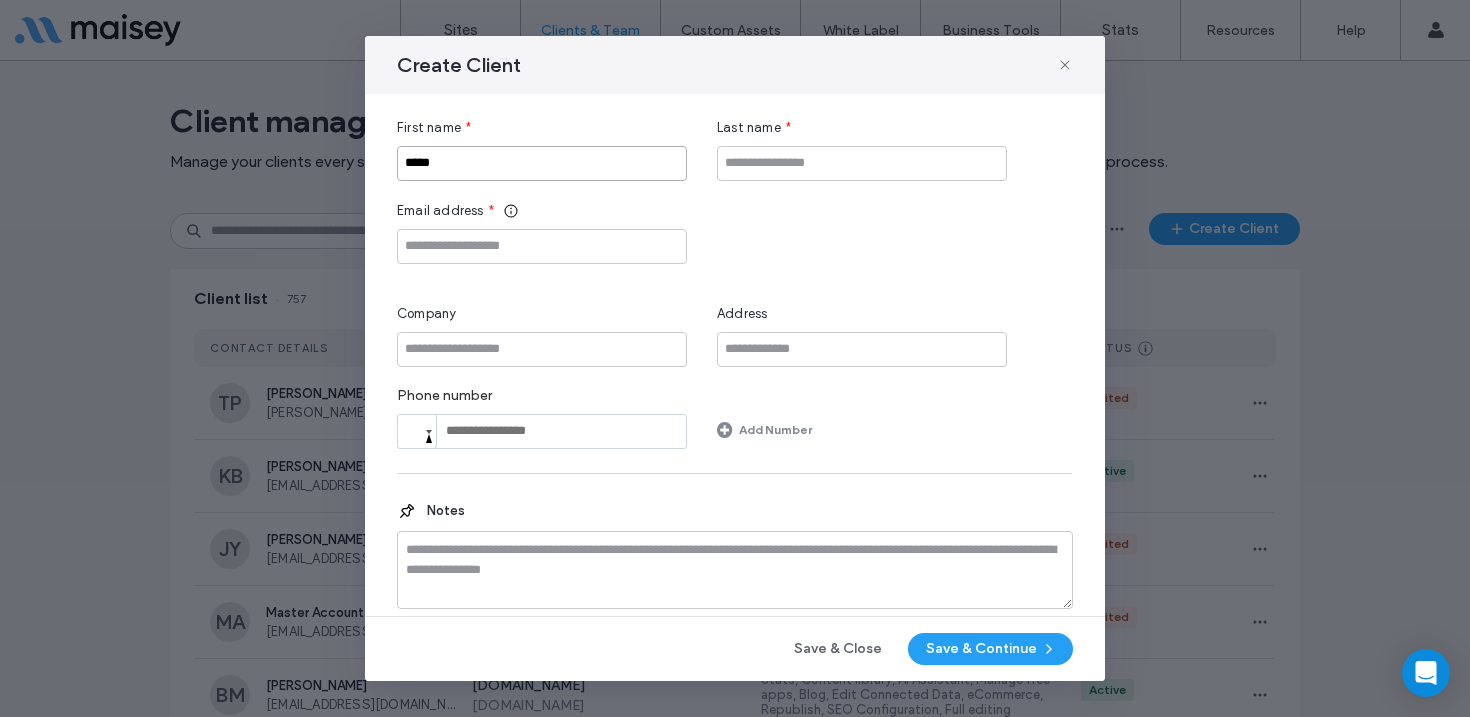 type on "*****" 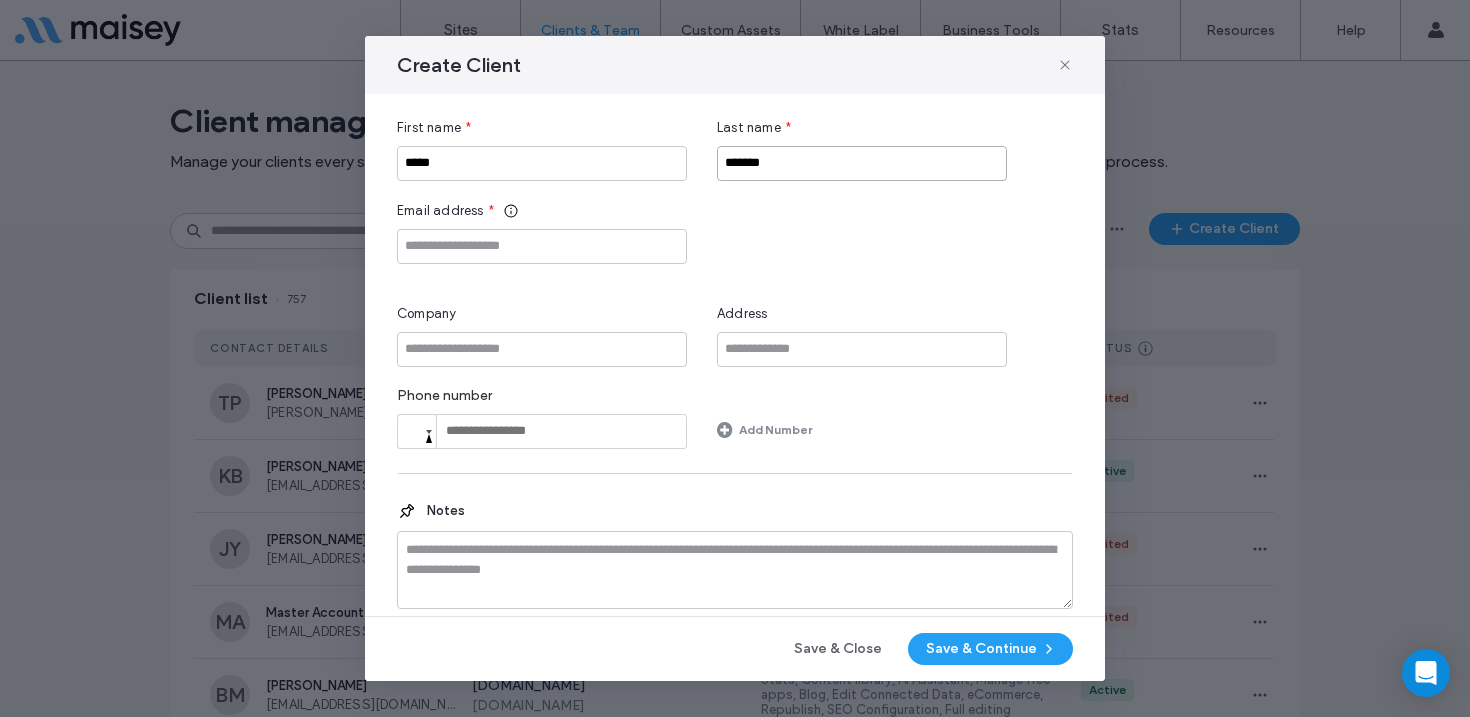 type on "*******" 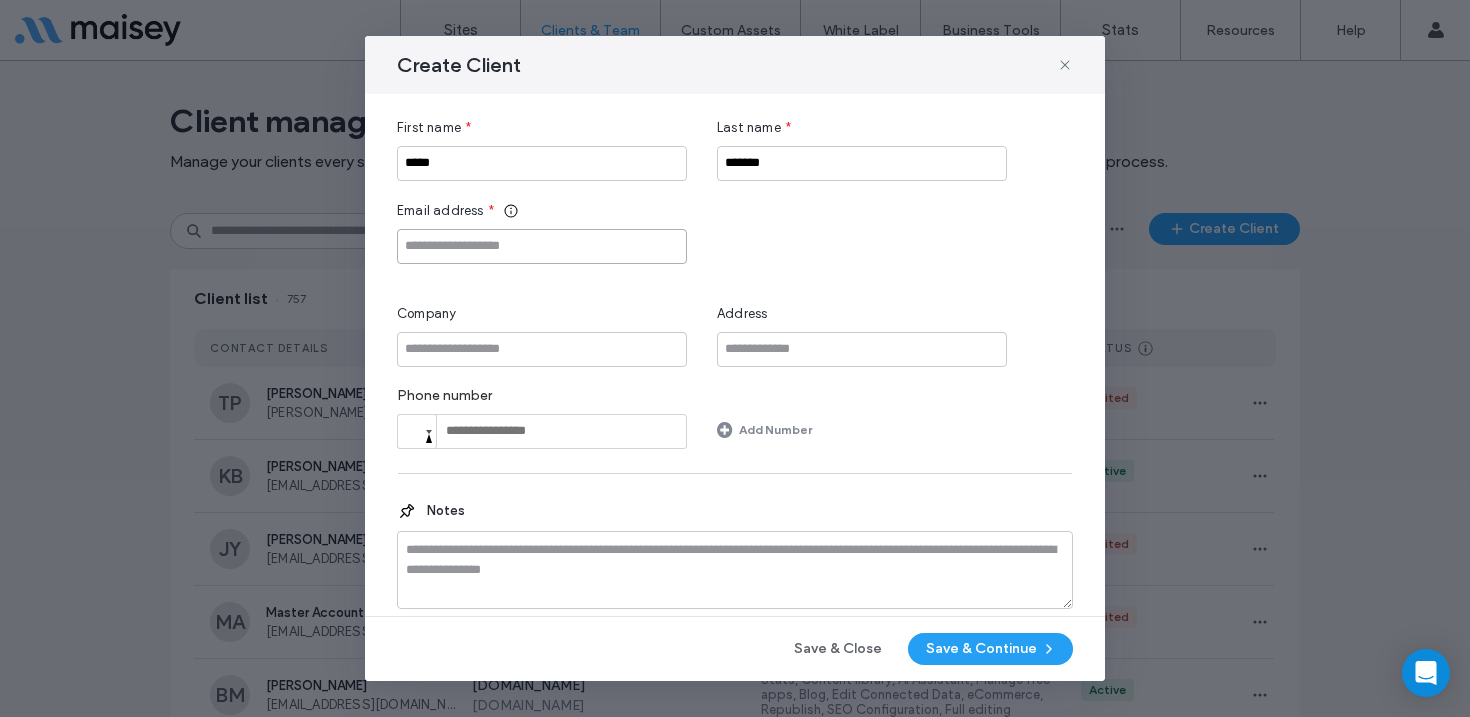 click at bounding box center (542, 246) 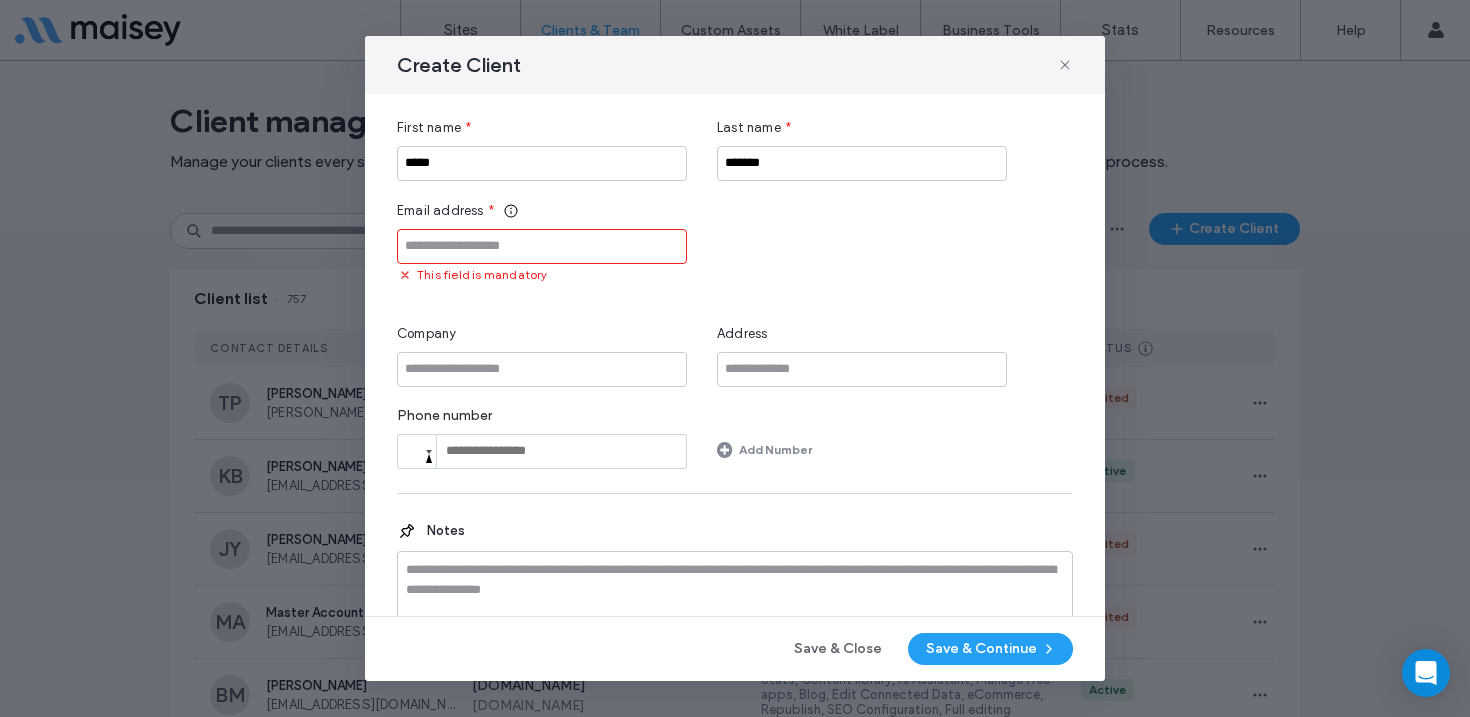 paste on "**********" 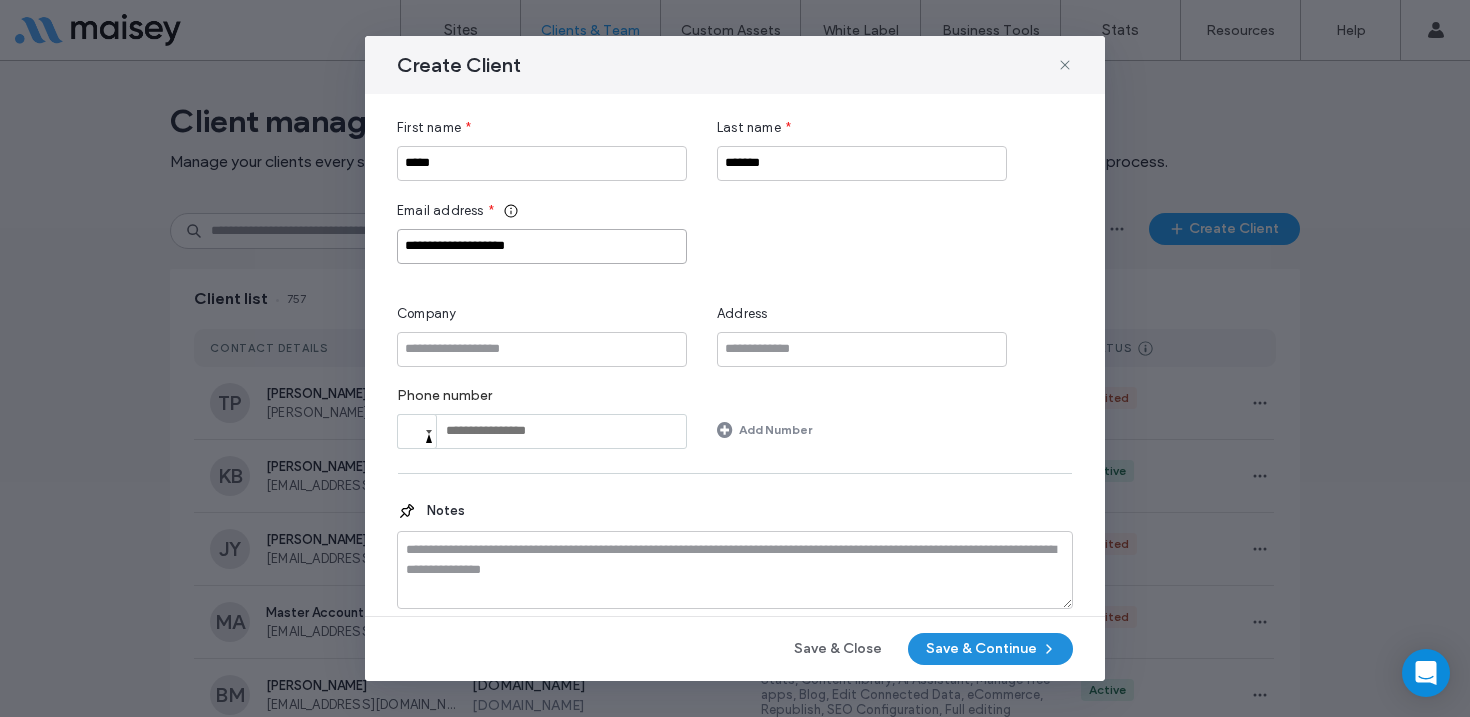 type on "**********" 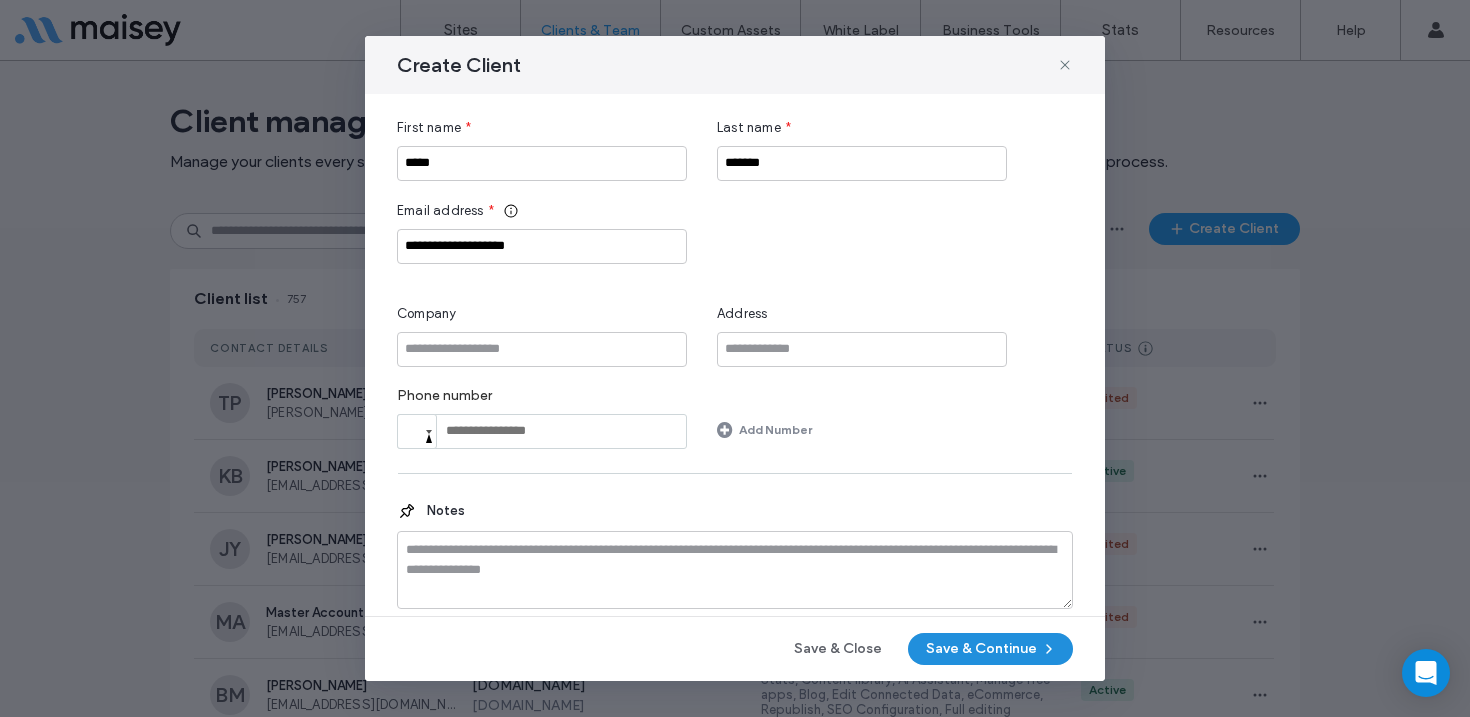 click on "Save & Continue" at bounding box center [990, 649] 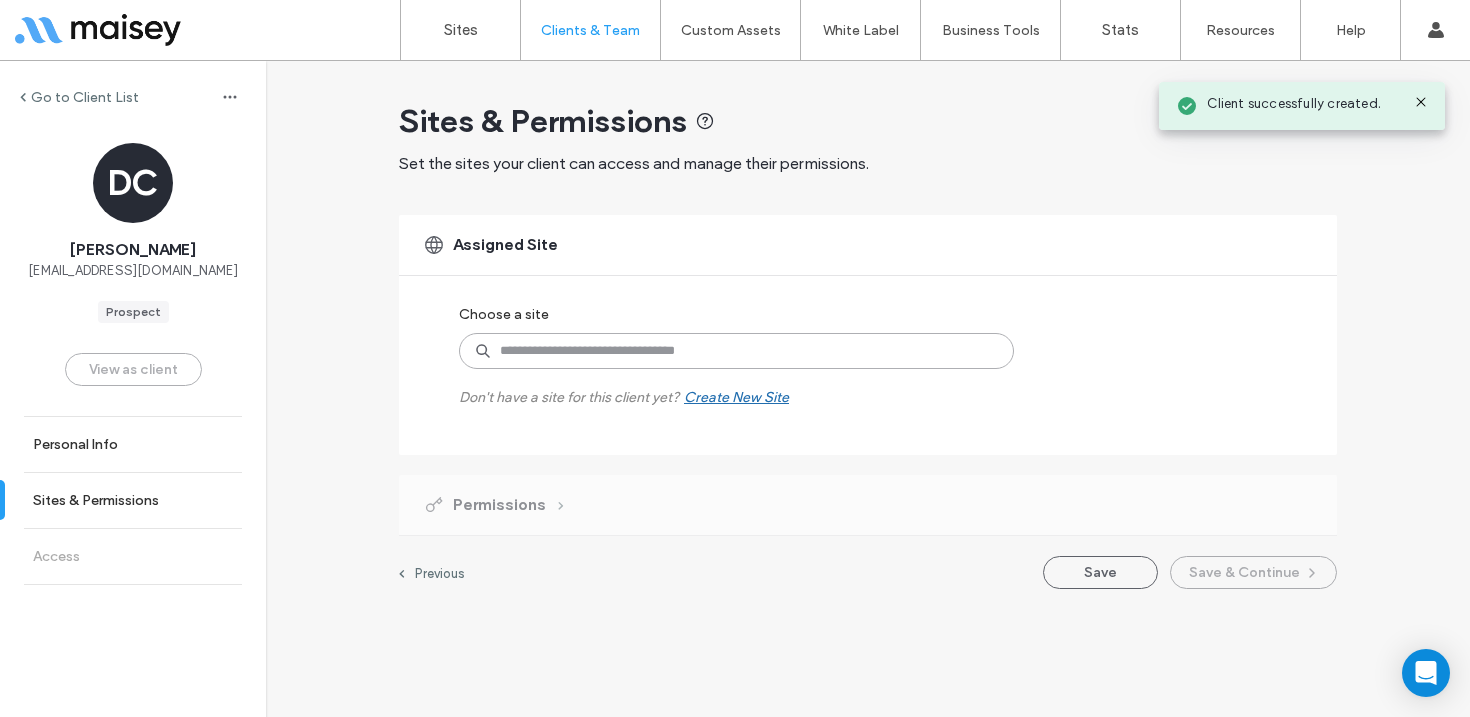 click at bounding box center (736, 351) 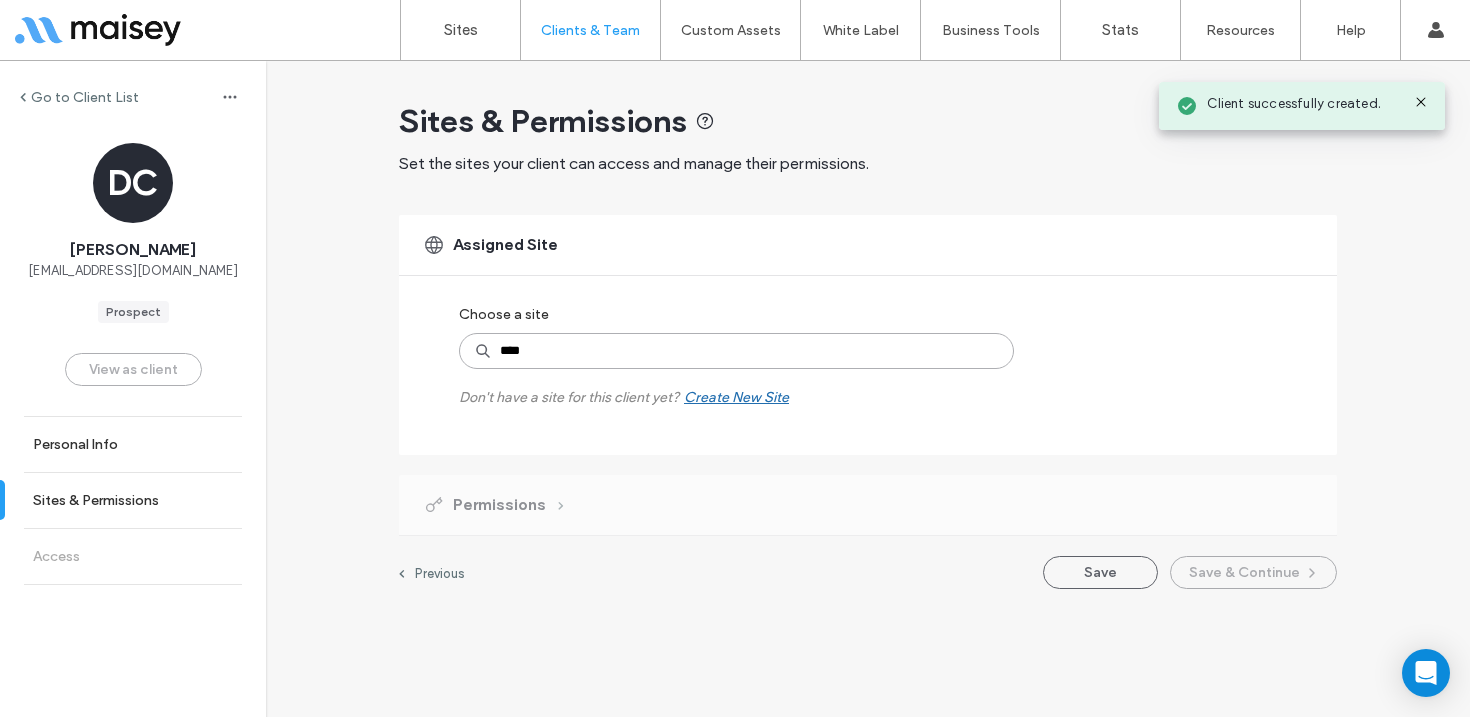 type on "*****" 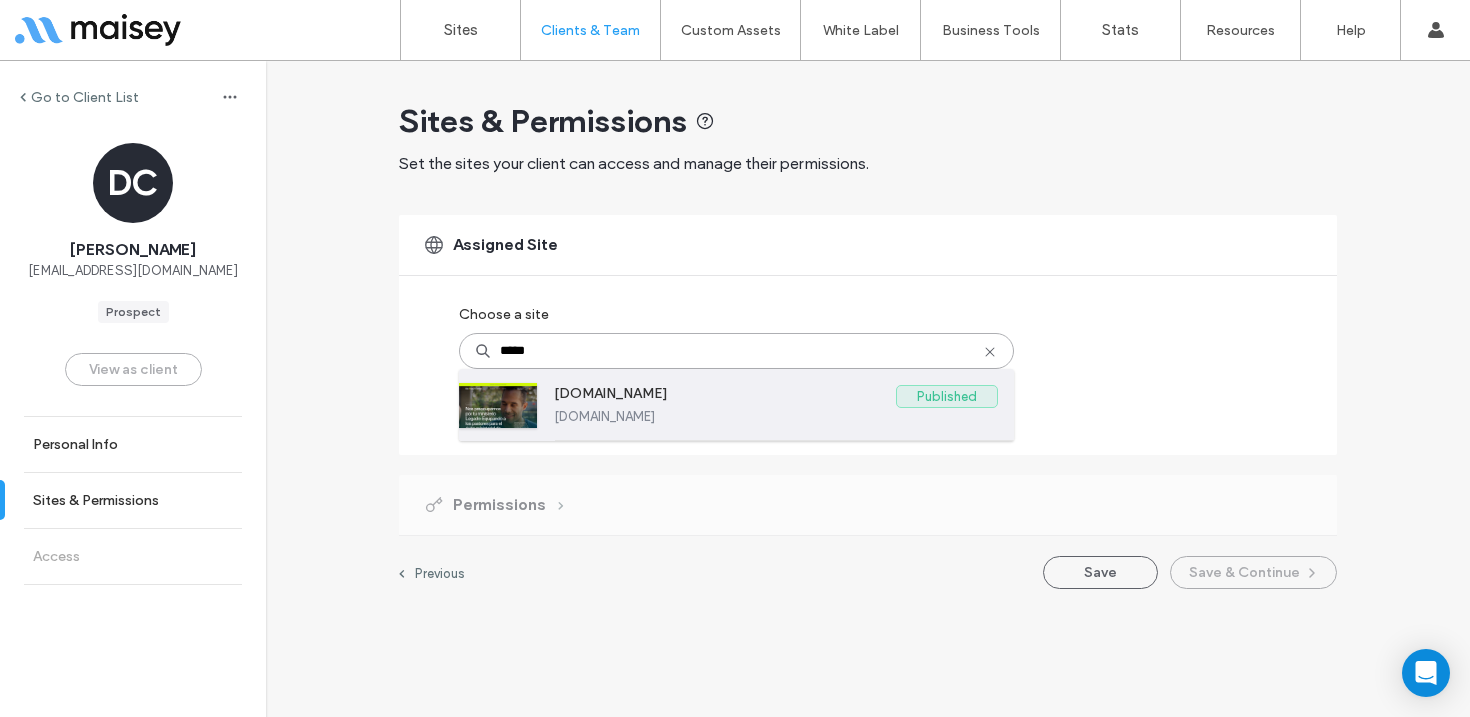 click on "www.agreachcenter.org" at bounding box center [725, 397] 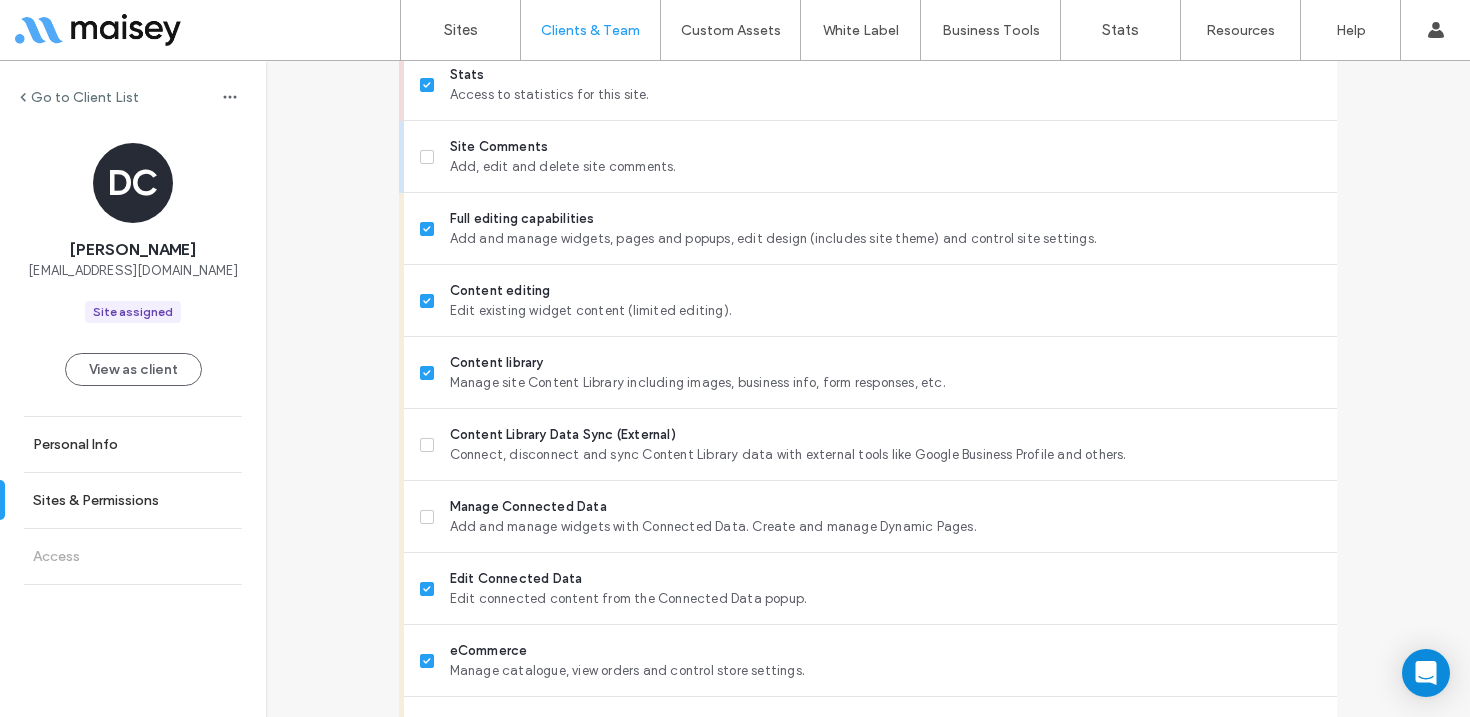 scroll, scrollTop: 1685, scrollLeft: 0, axis: vertical 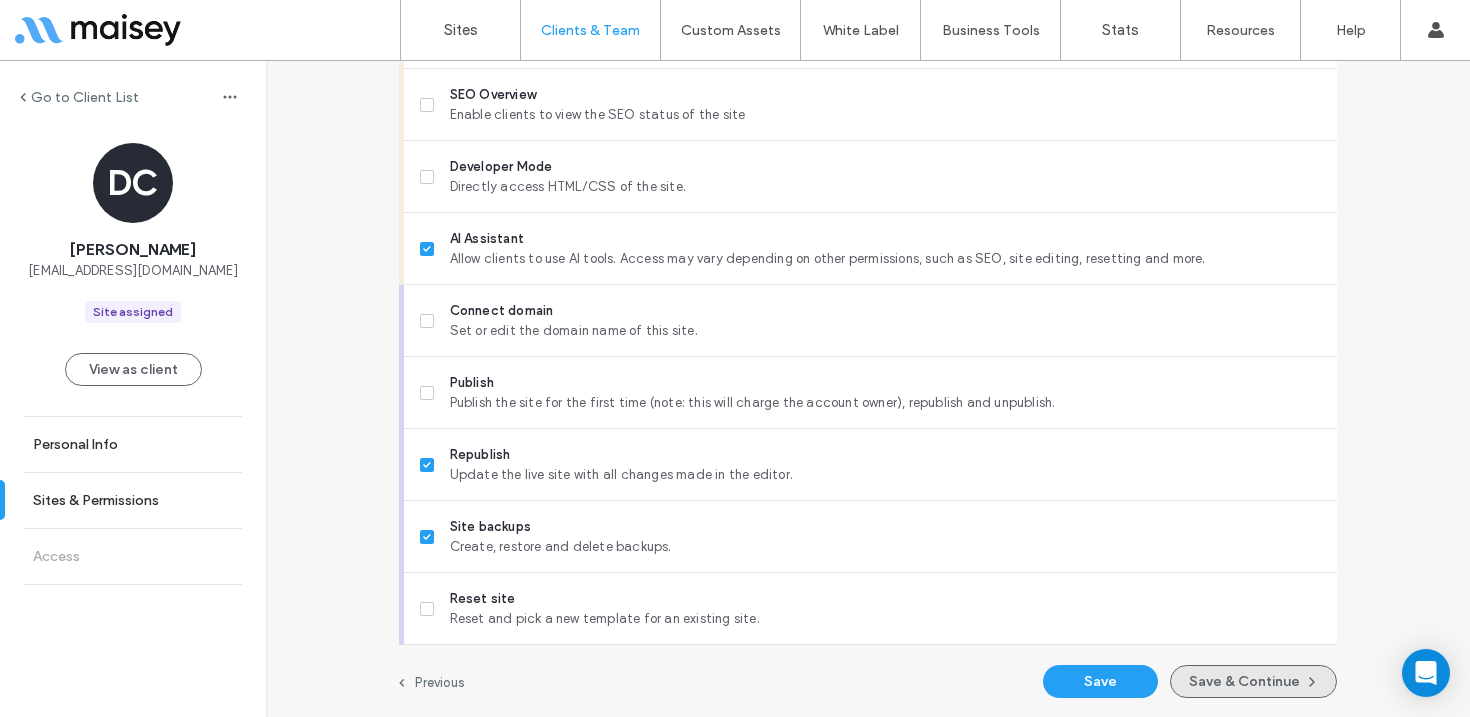 click on "Save & Continue" at bounding box center [1253, 681] 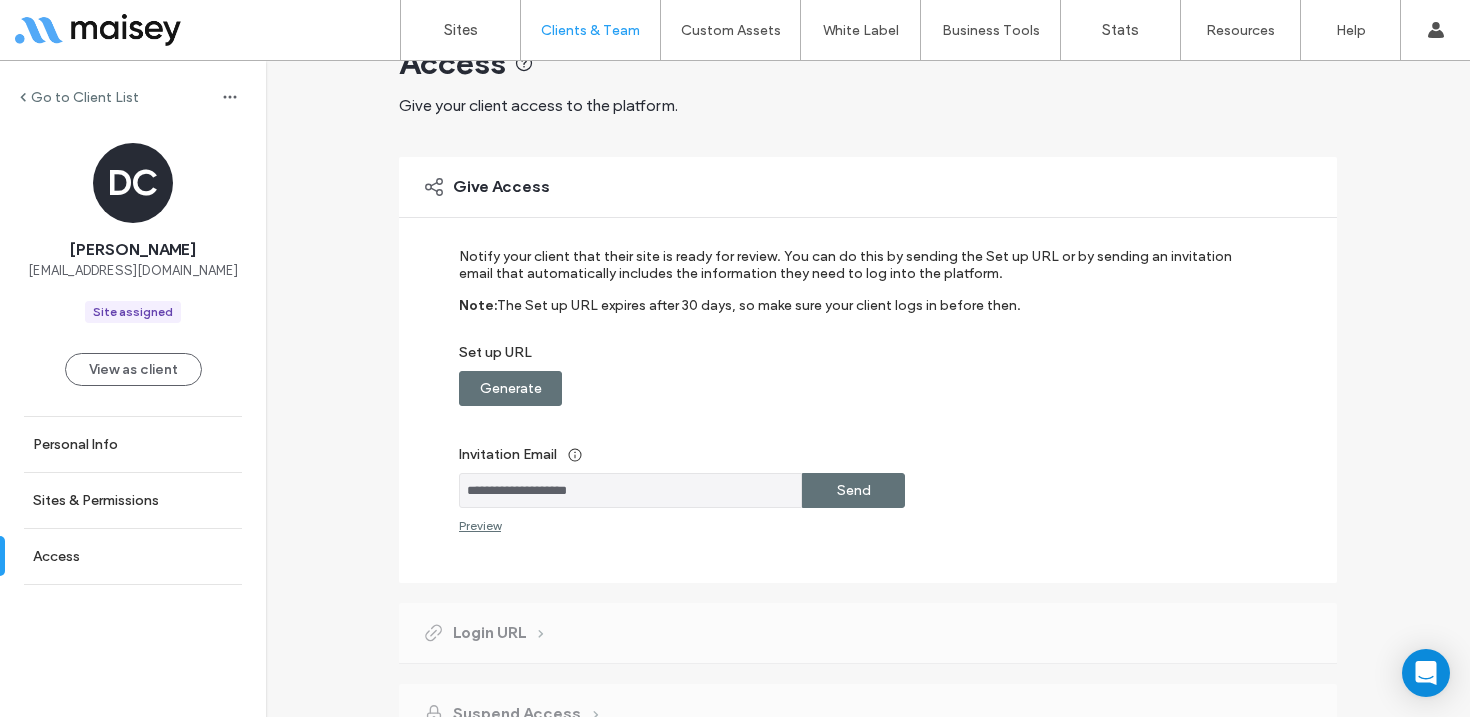 scroll, scrollTop: 70, scrollLeft: 0, axis: vertical 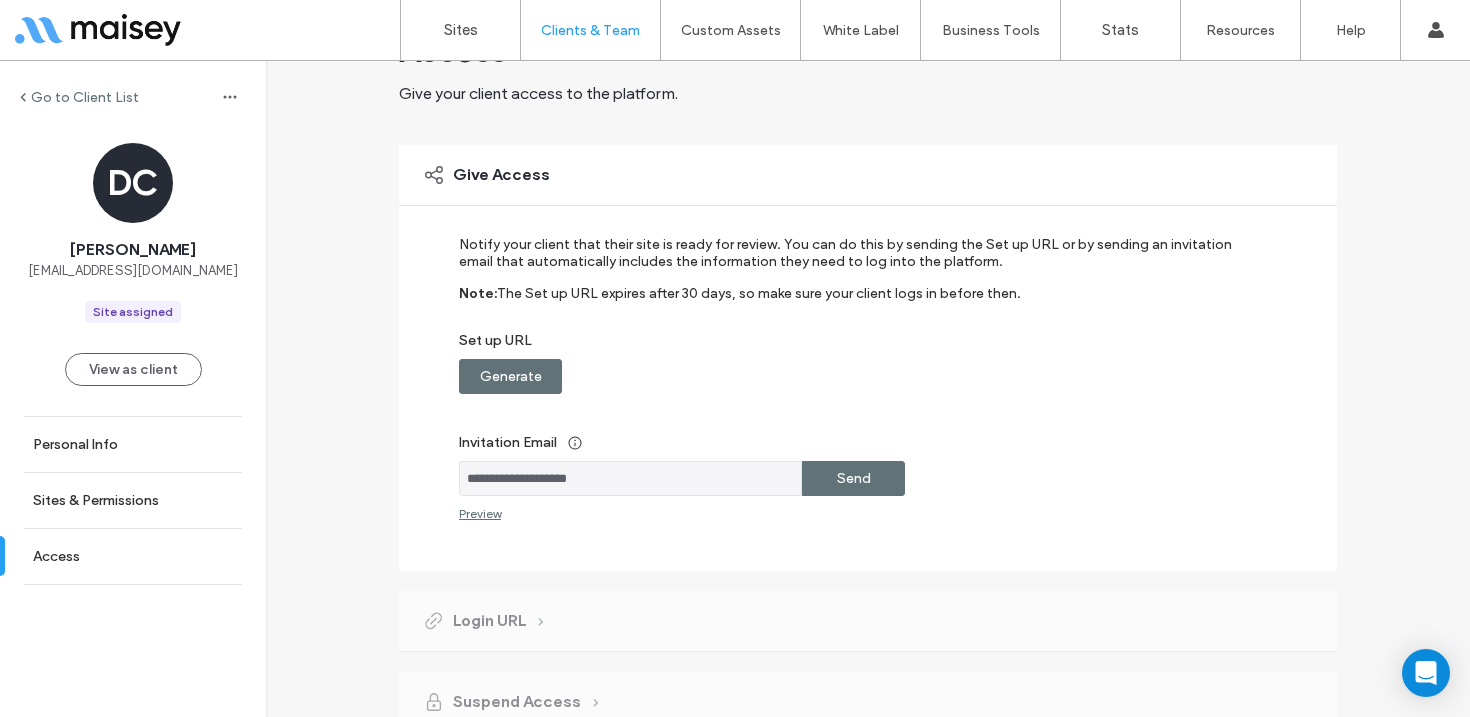 click on "Send" at bounding box center [853, 478] 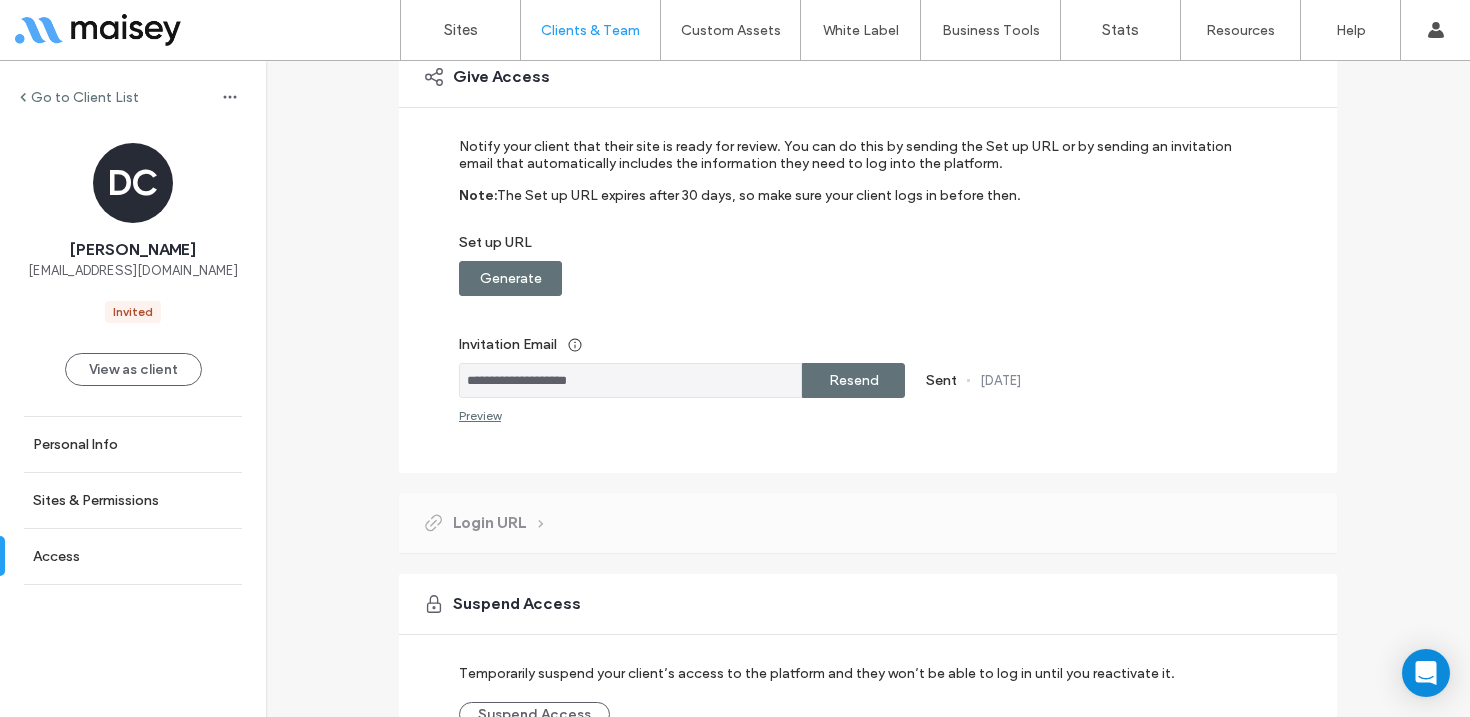 scroll, scrollTop: 290, scrollLeft: 0, axis: vertical 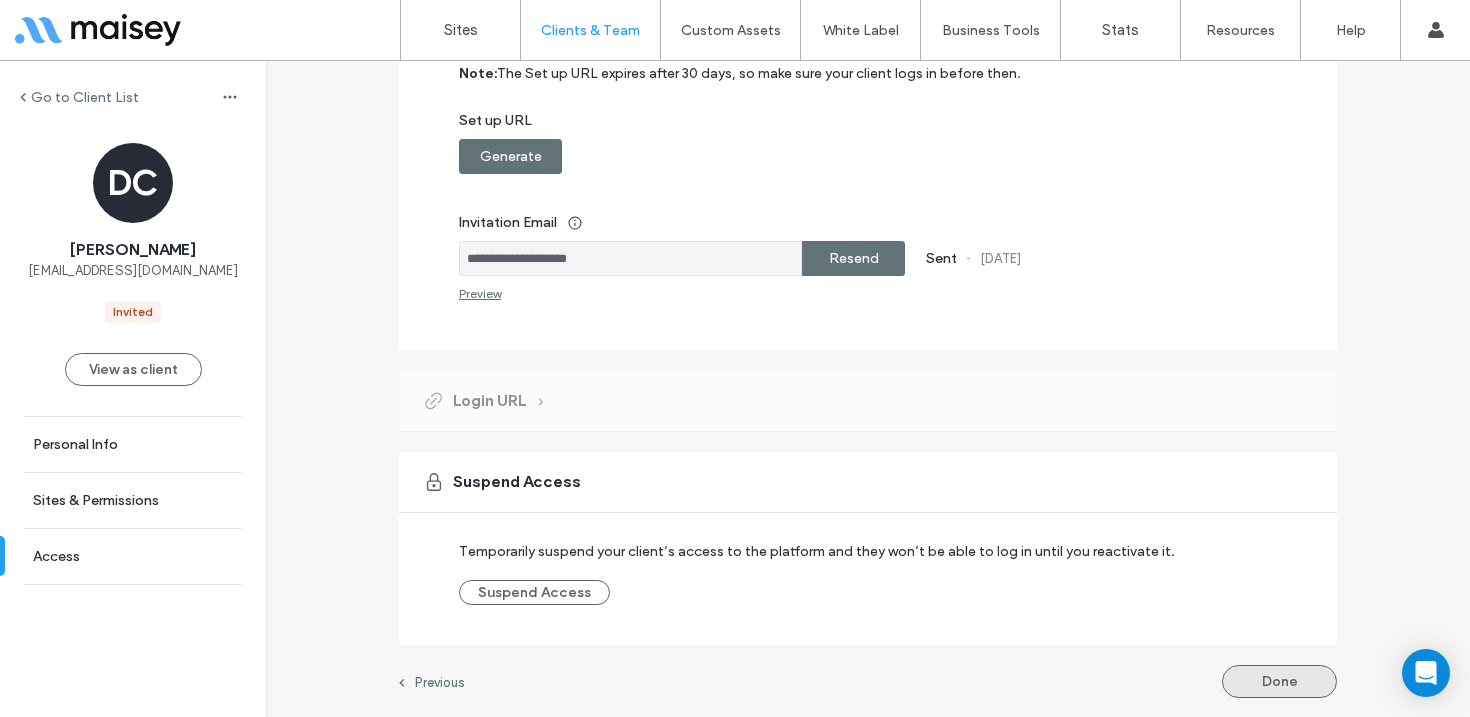 click on "Done" at bounding box center (1279, 681) 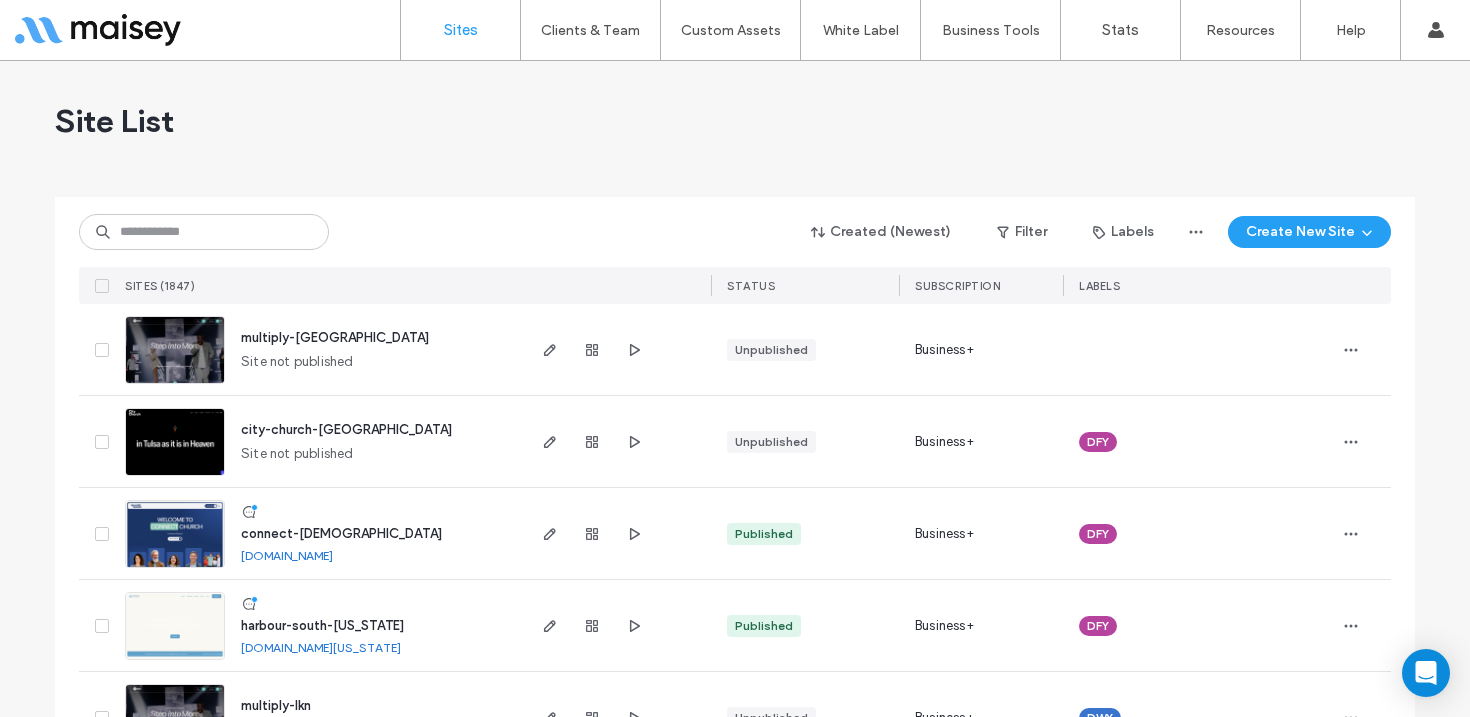 scroll, scrollTop: 0, scrollLeft: 0, axis: both 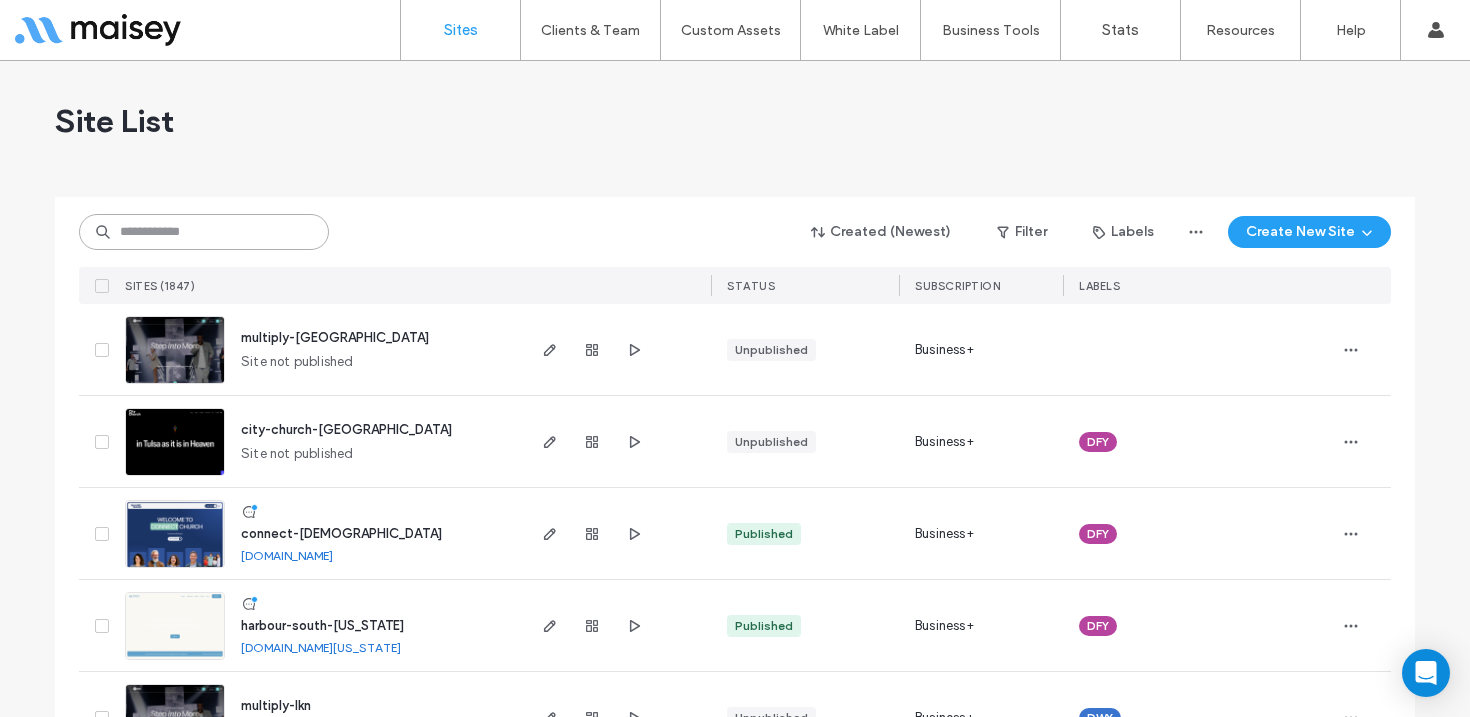 click at bounding box center [204, 232] 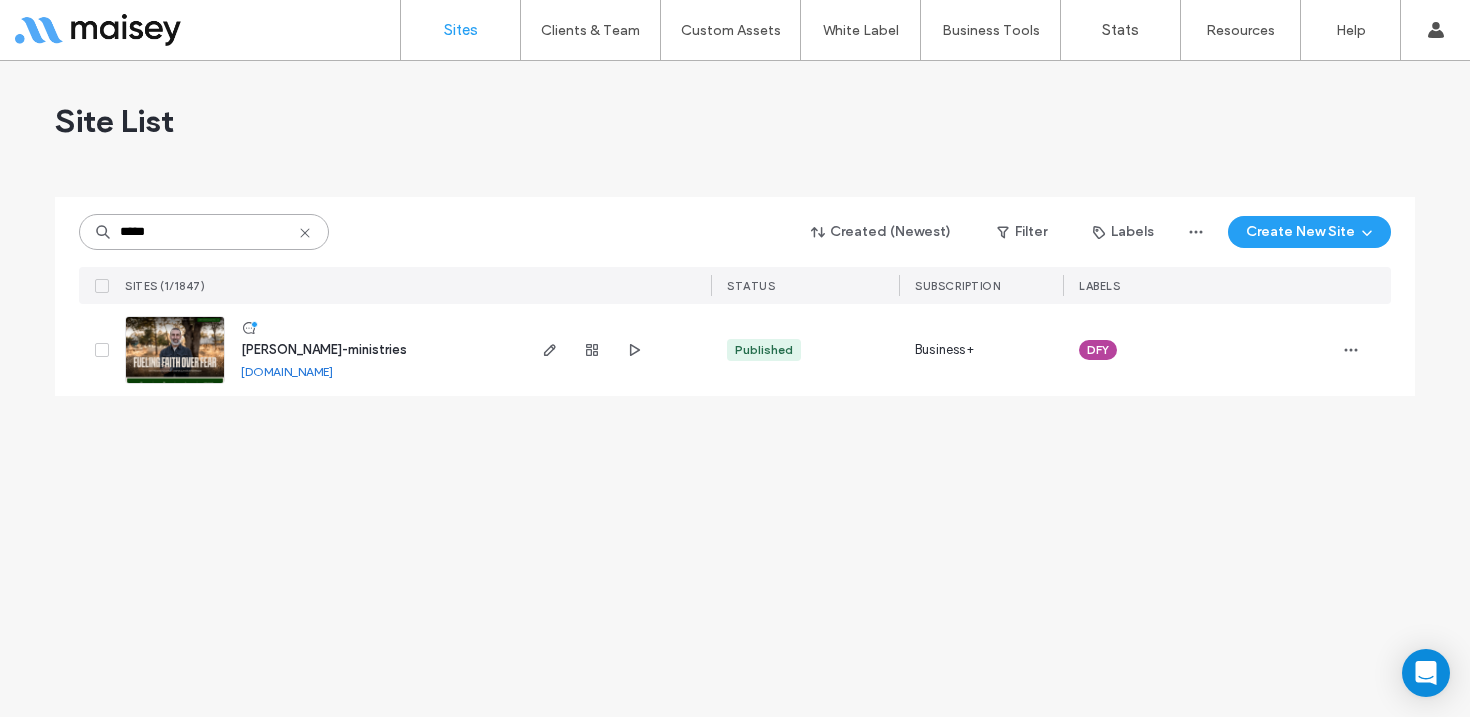 type on "*****" 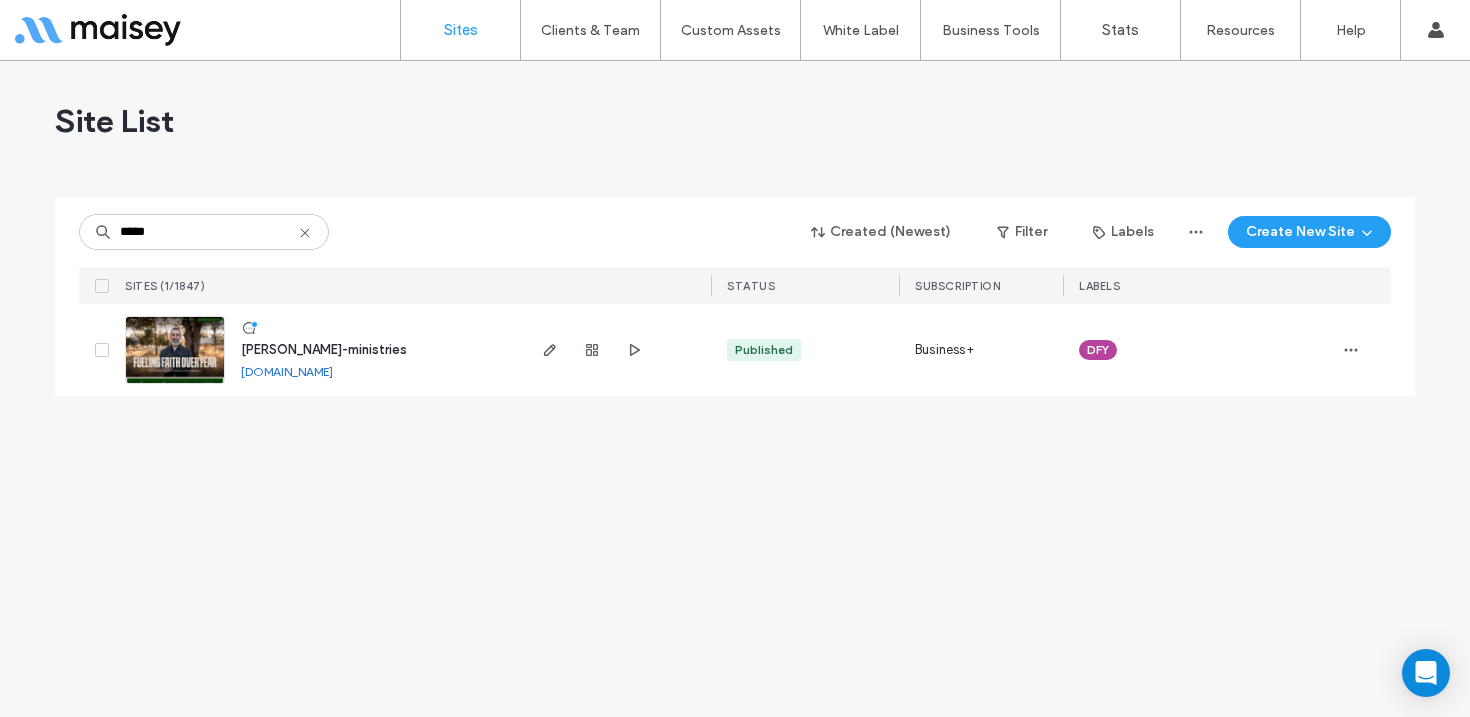 click at bounding box center [175, 385] 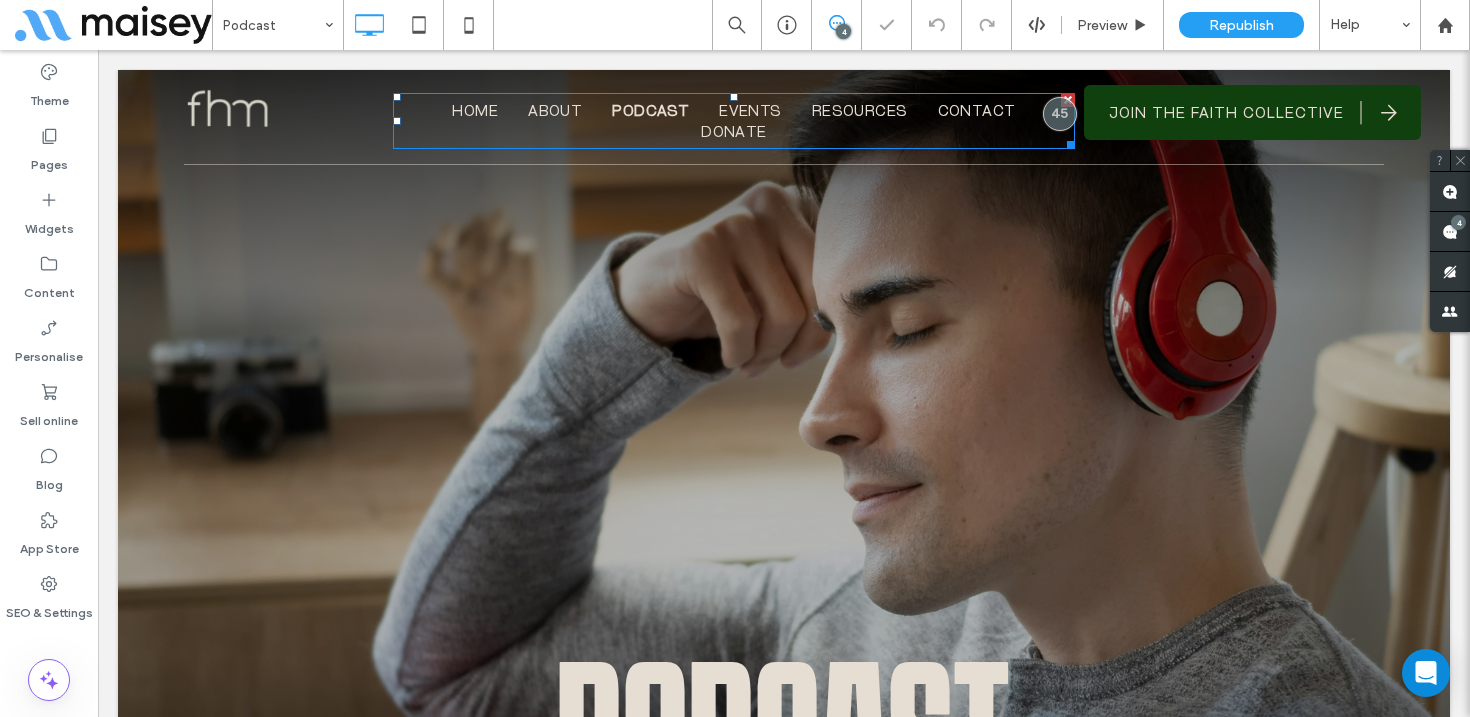 scroll, scrollTop: 0, scrollLeft: 0, axis: both 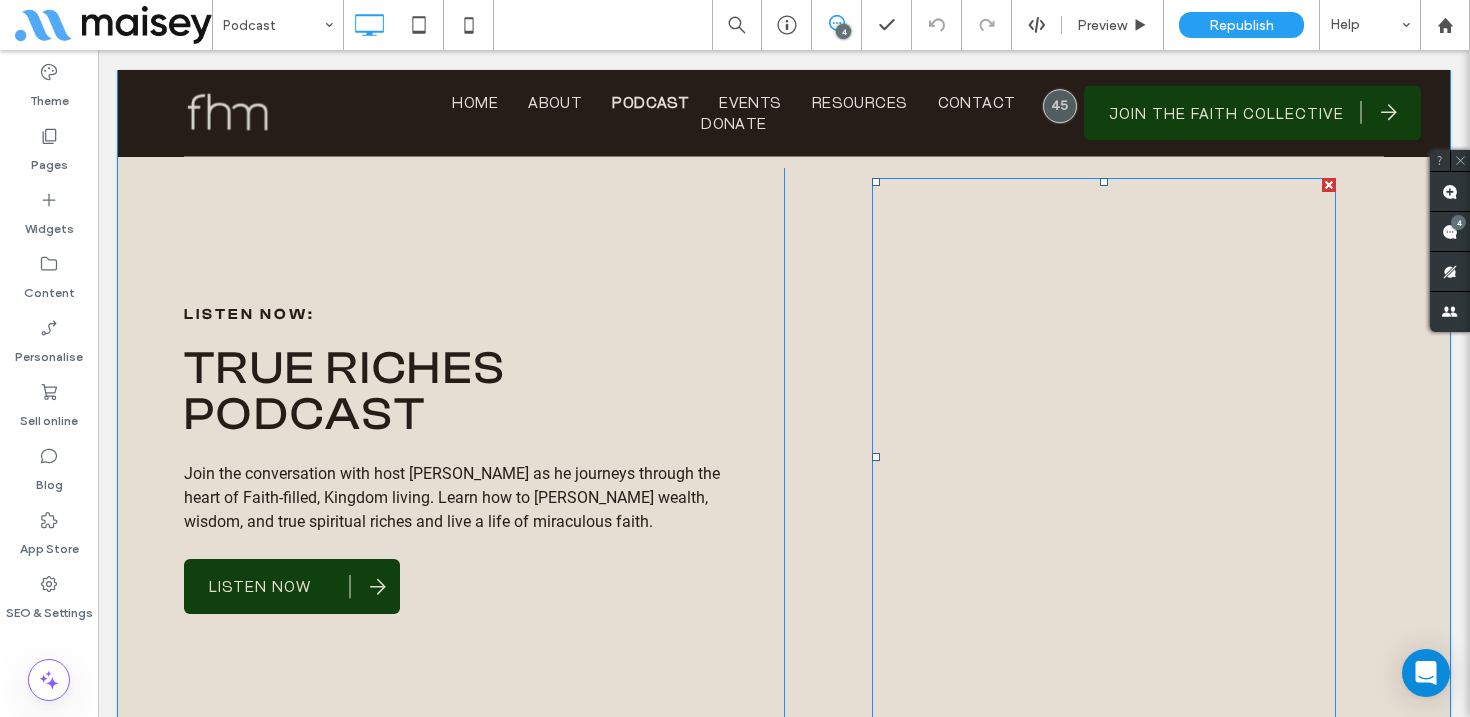 click at bounding box center (1104, 457) 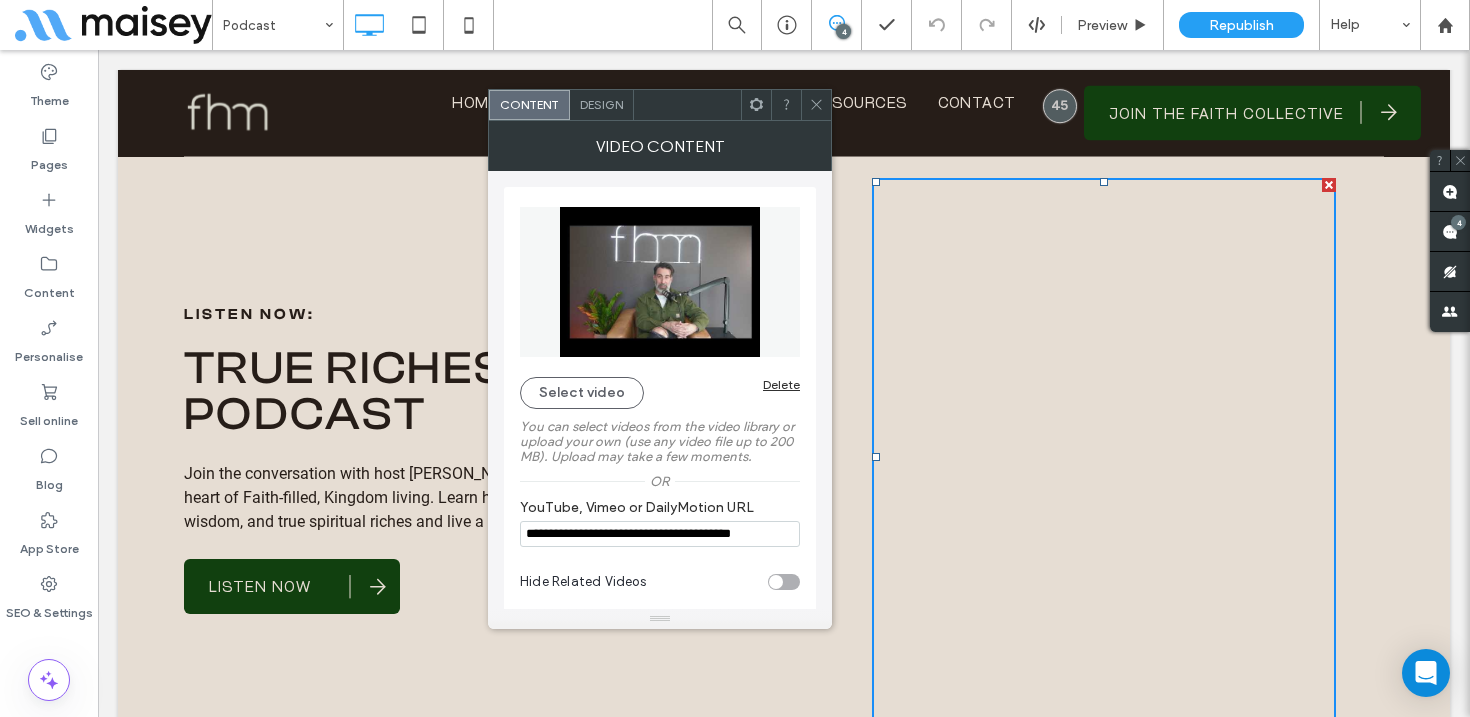 click on "**********" at bounding box center (660, 534) 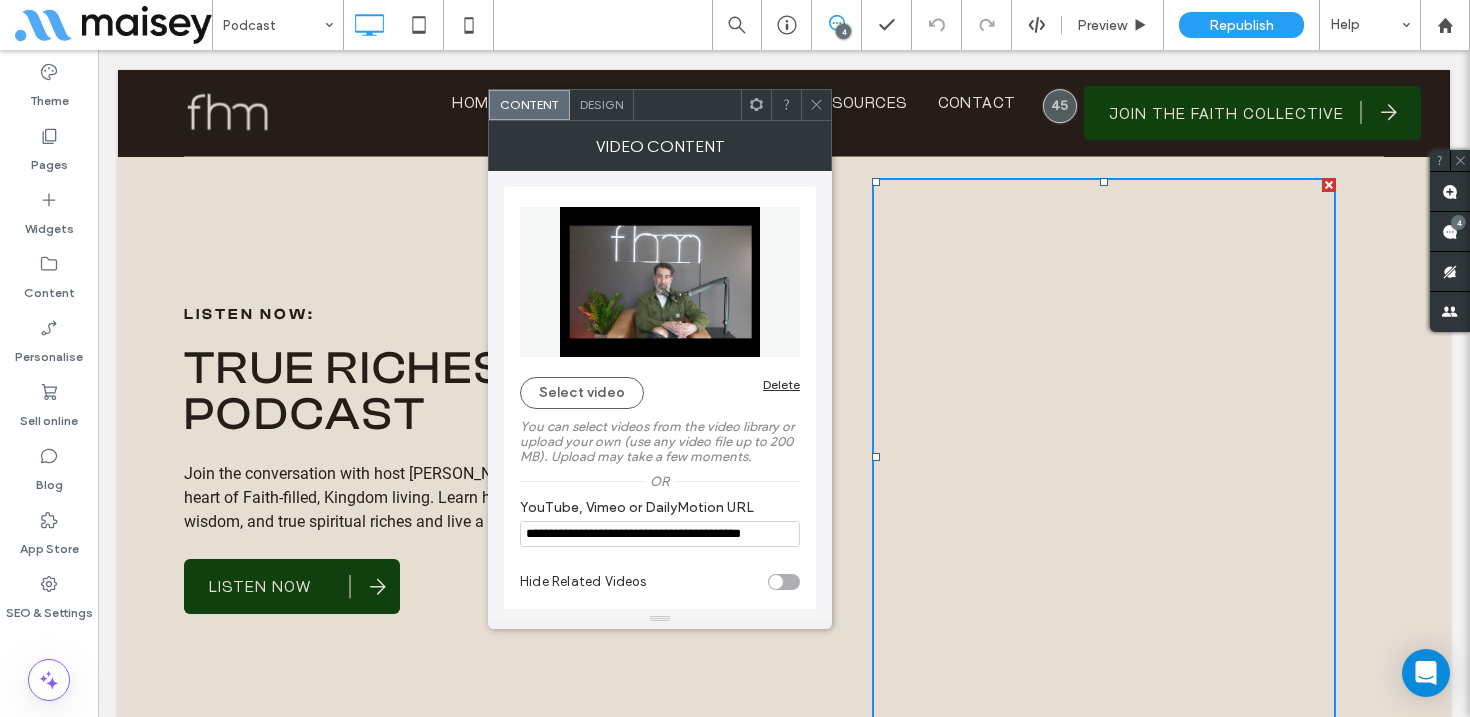 scroll, scrollTop: 0, scrollLeft: 43, axis: horizontal 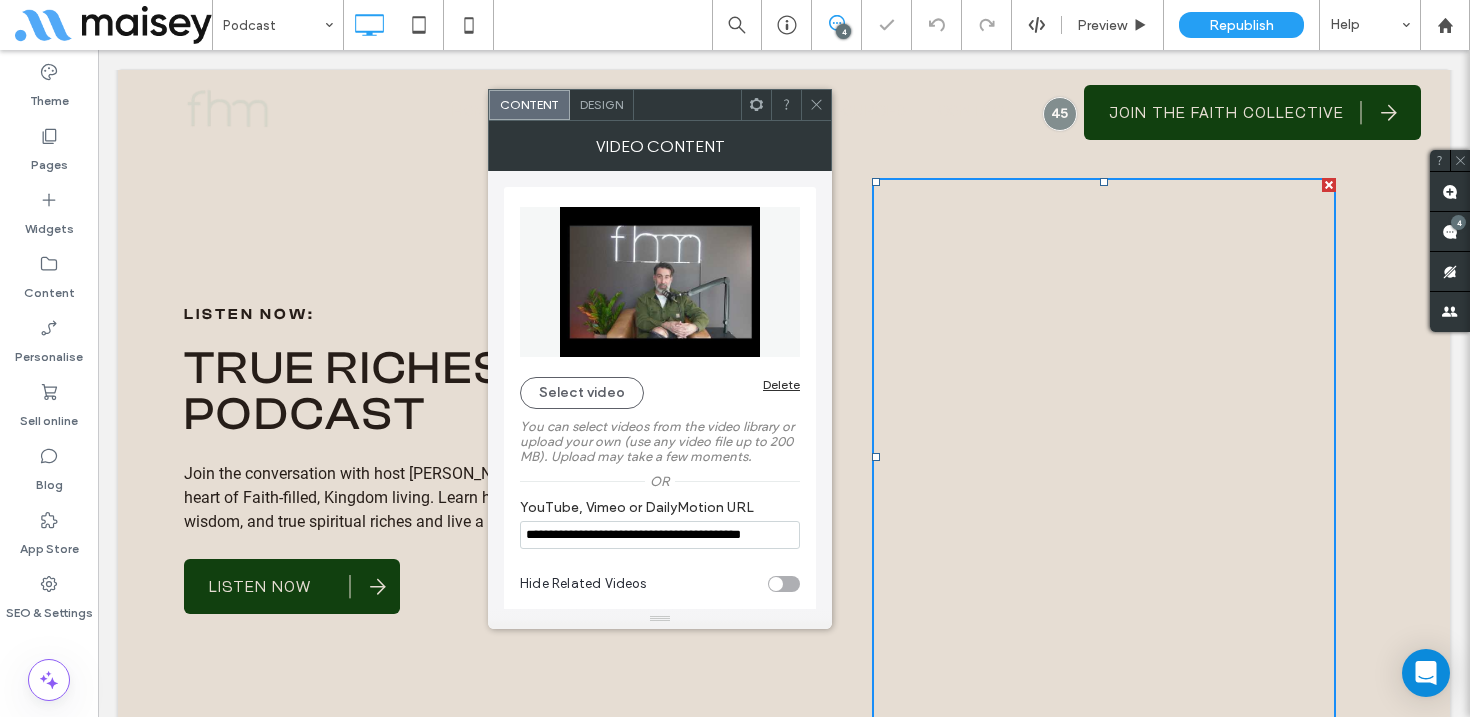 type on "**********" 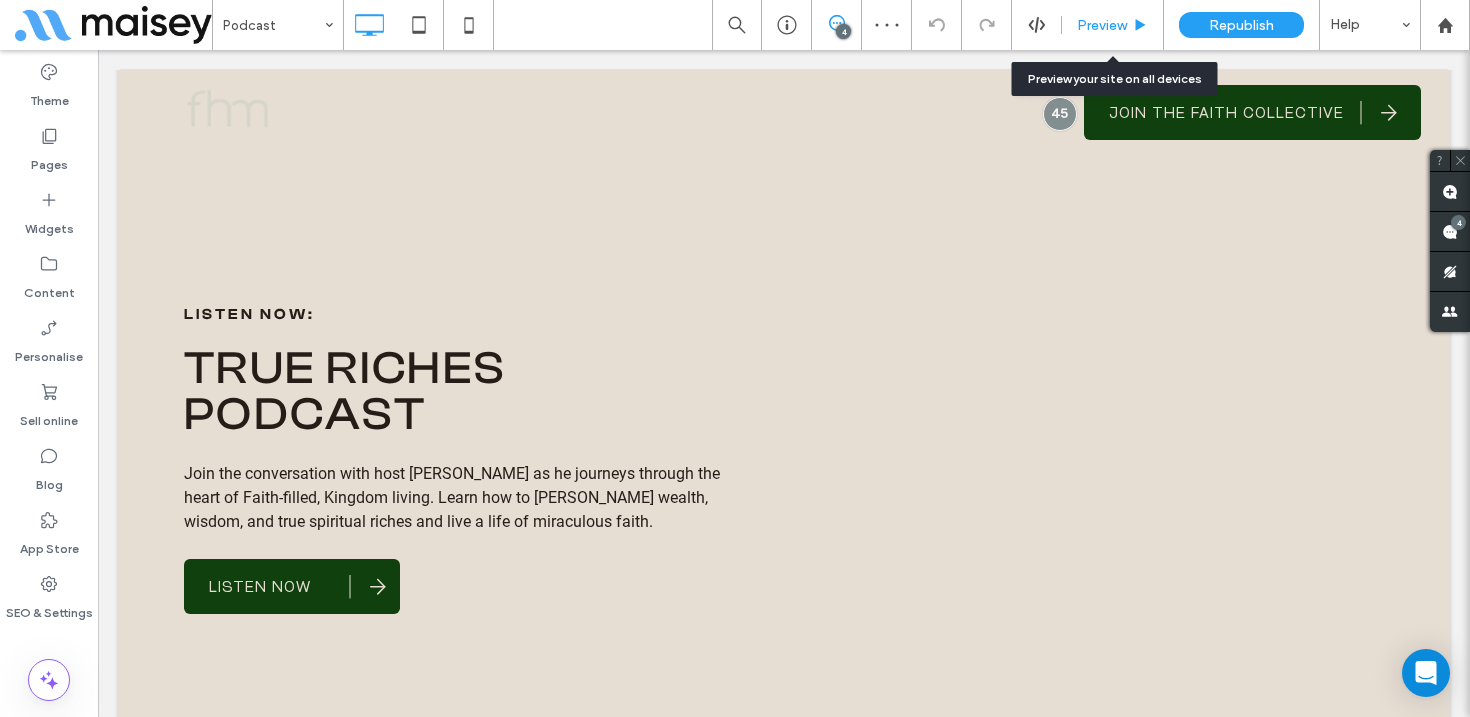 click on "Preview" at bounding box center [1102, 25] 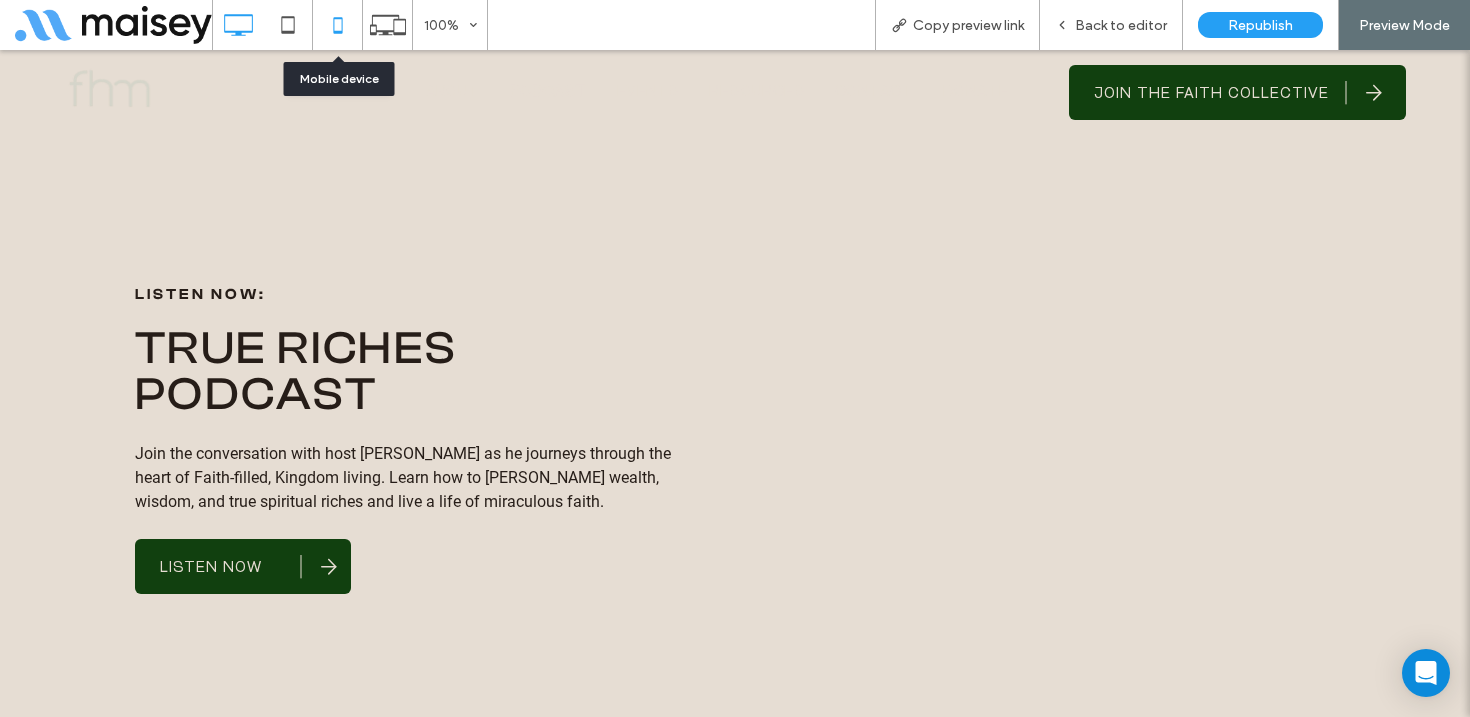 click 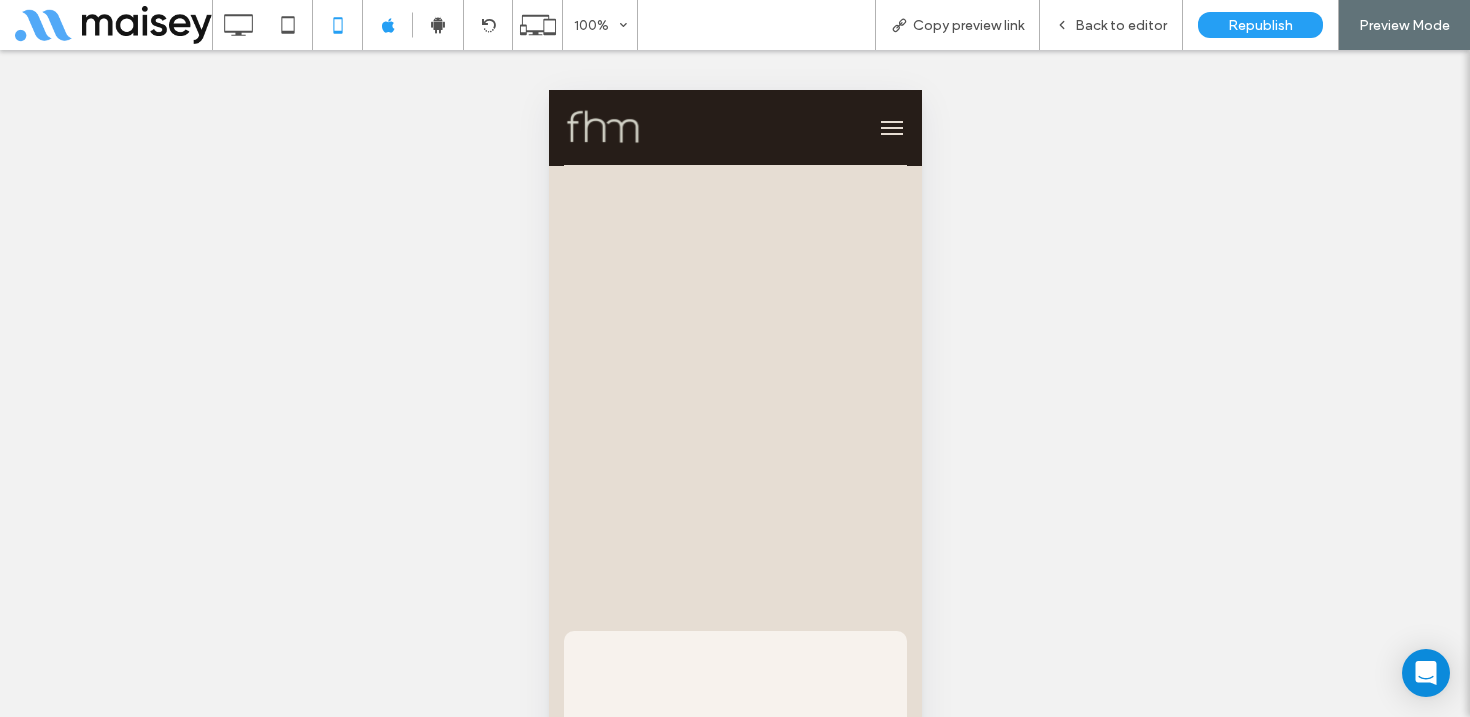 scroll, scrollTop: 1033, scrollLeft: 0, axis: vertical 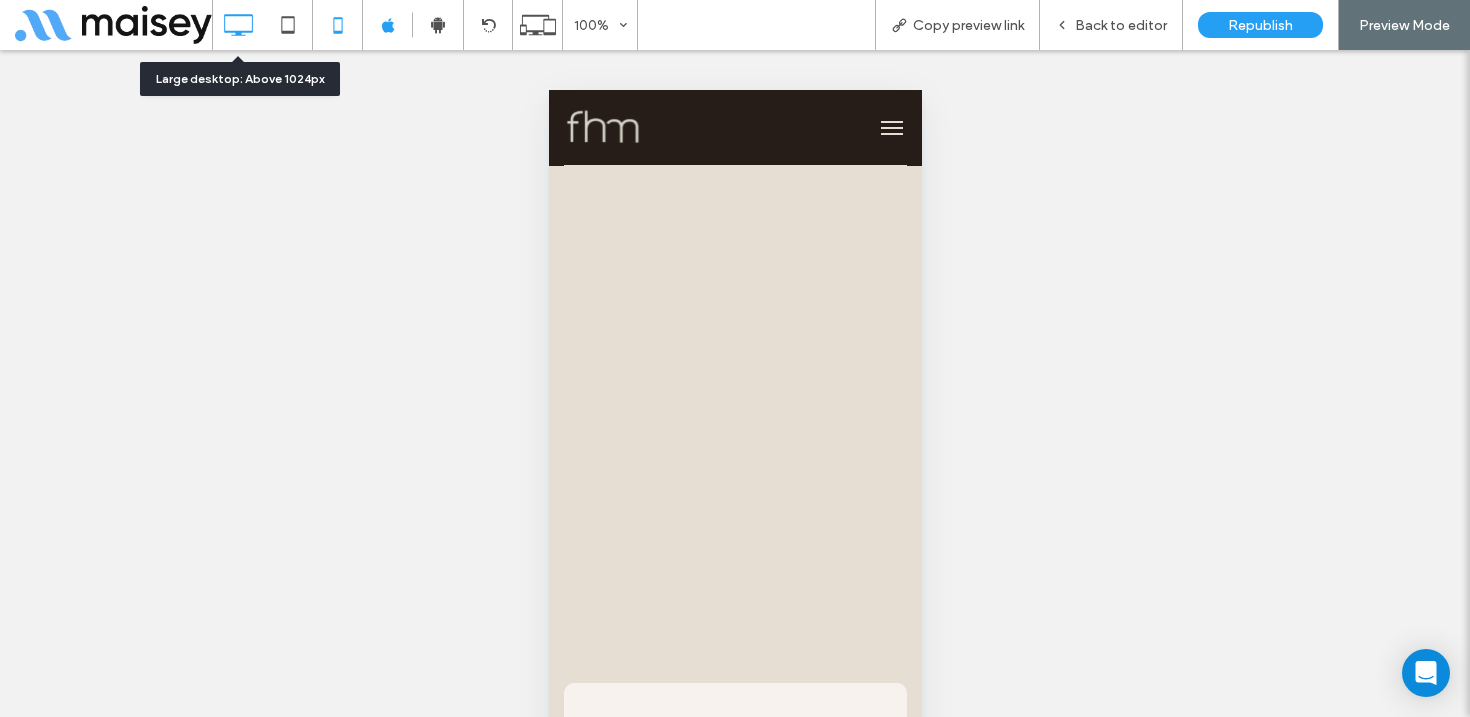 click 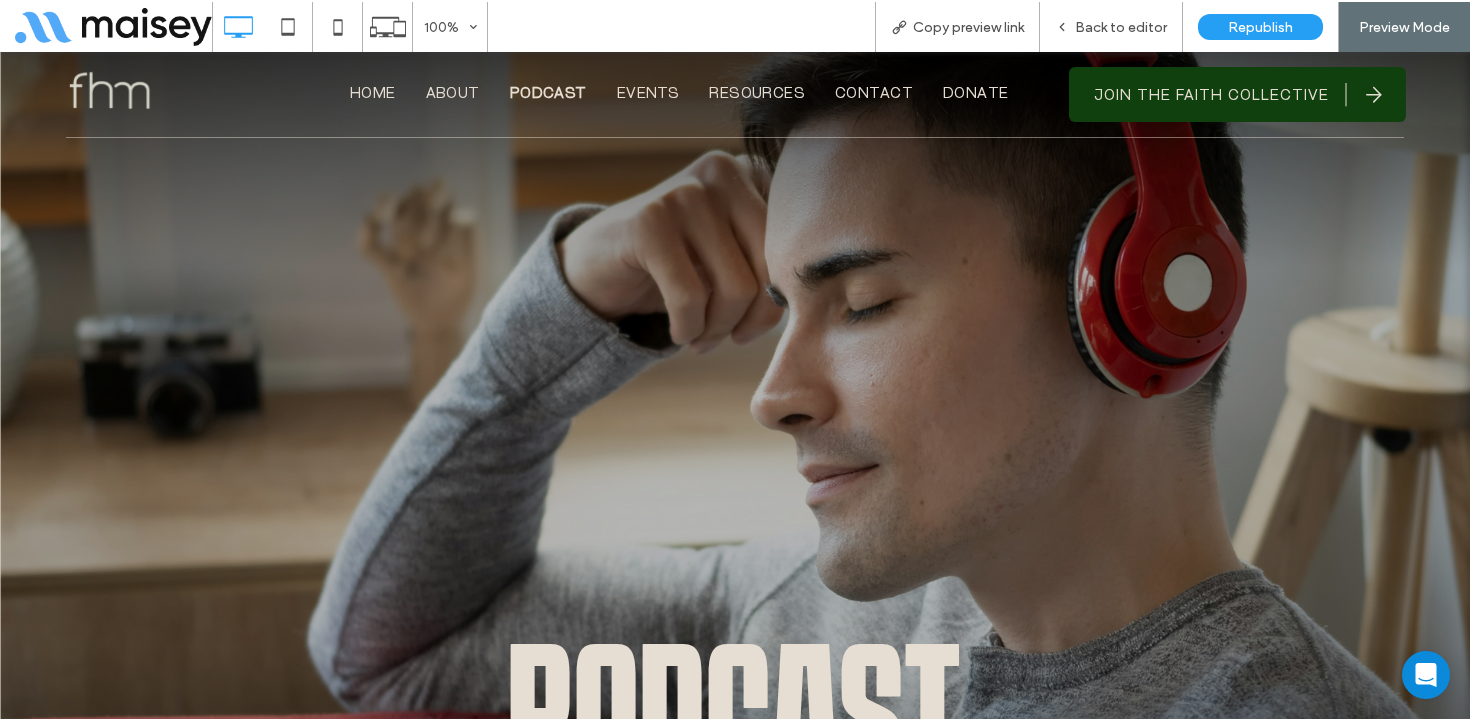scroll, scrollTop: 0, scrollLeft: 0, axis: both 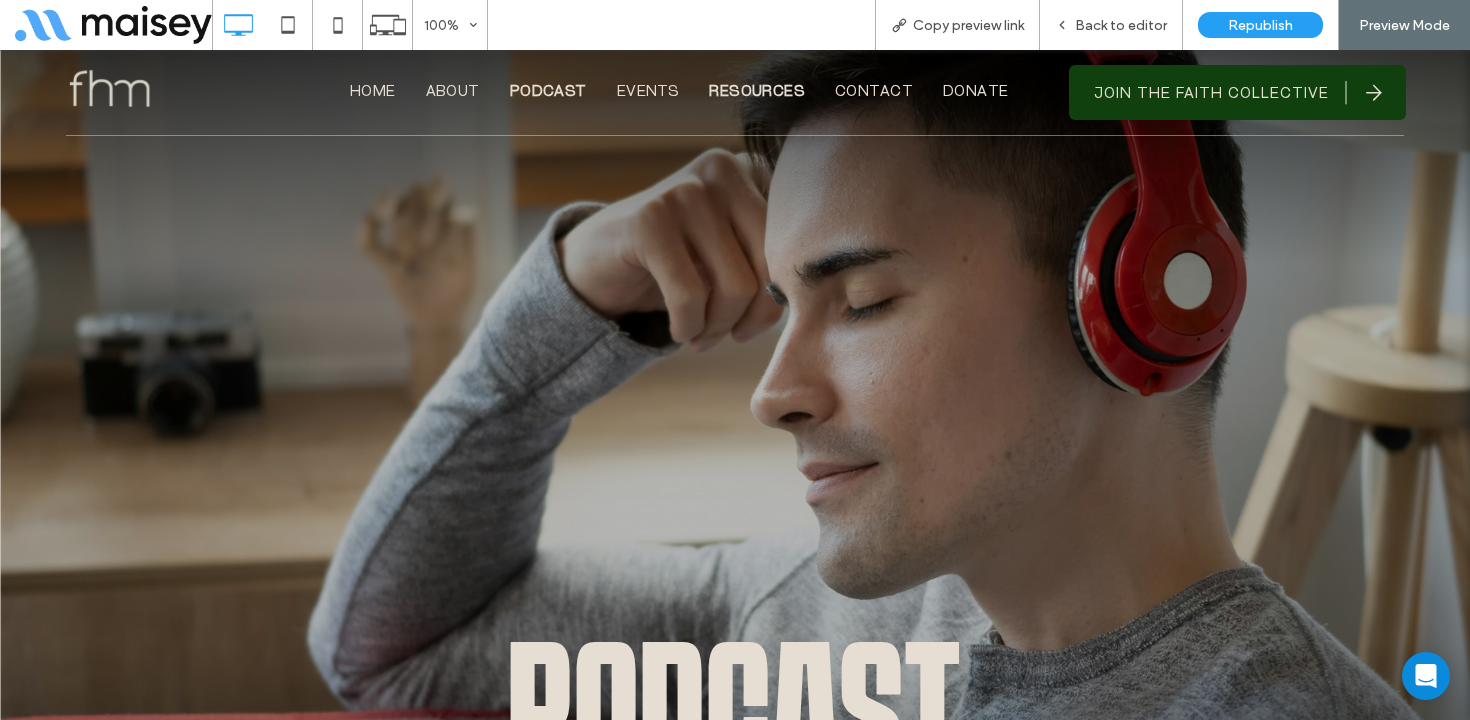 click on "Resources" at bounding box center (757, 90) 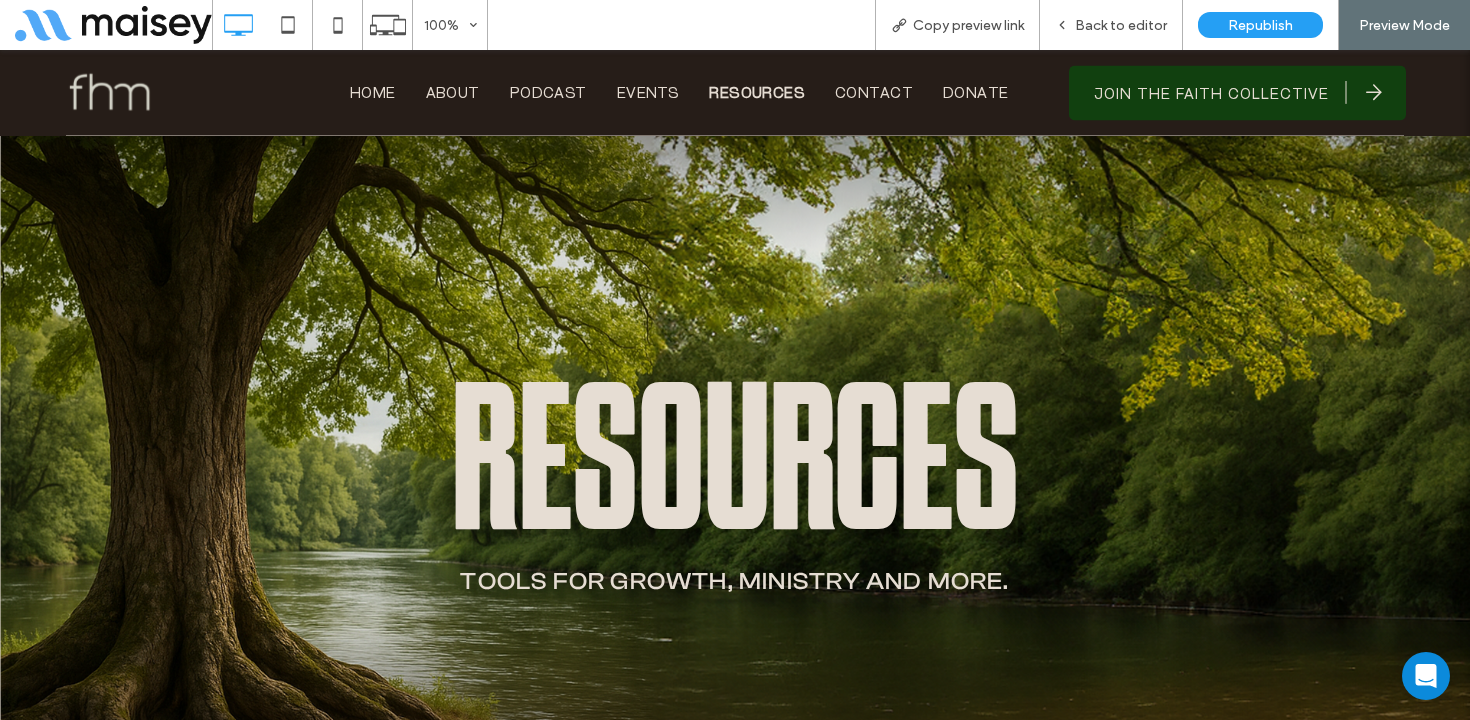 scroll, scrollTop: 1532, scrollLeft: 0, axis: vertical 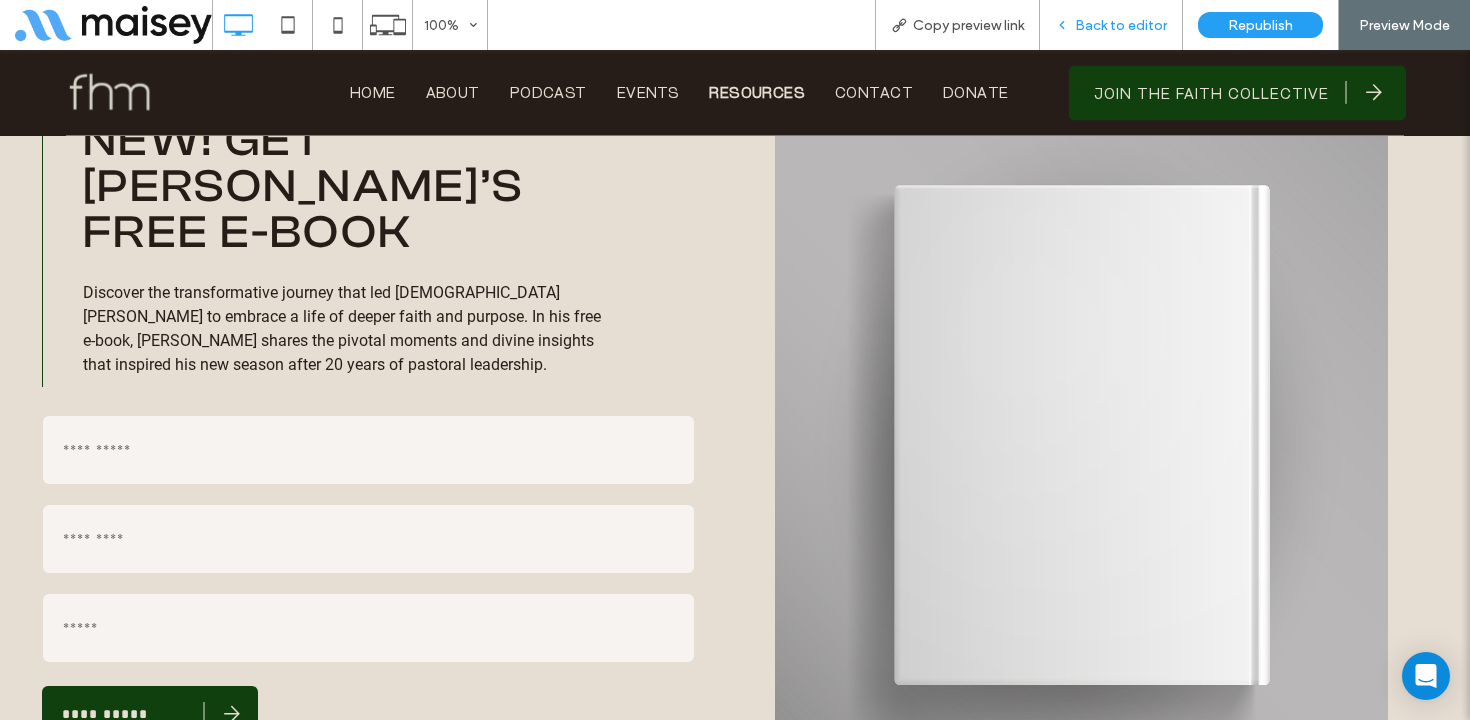 drag, startPoint x: 1139, startPoint y: 45, endPoint x: 1110, endPoint y: 183, distance: 141.01419 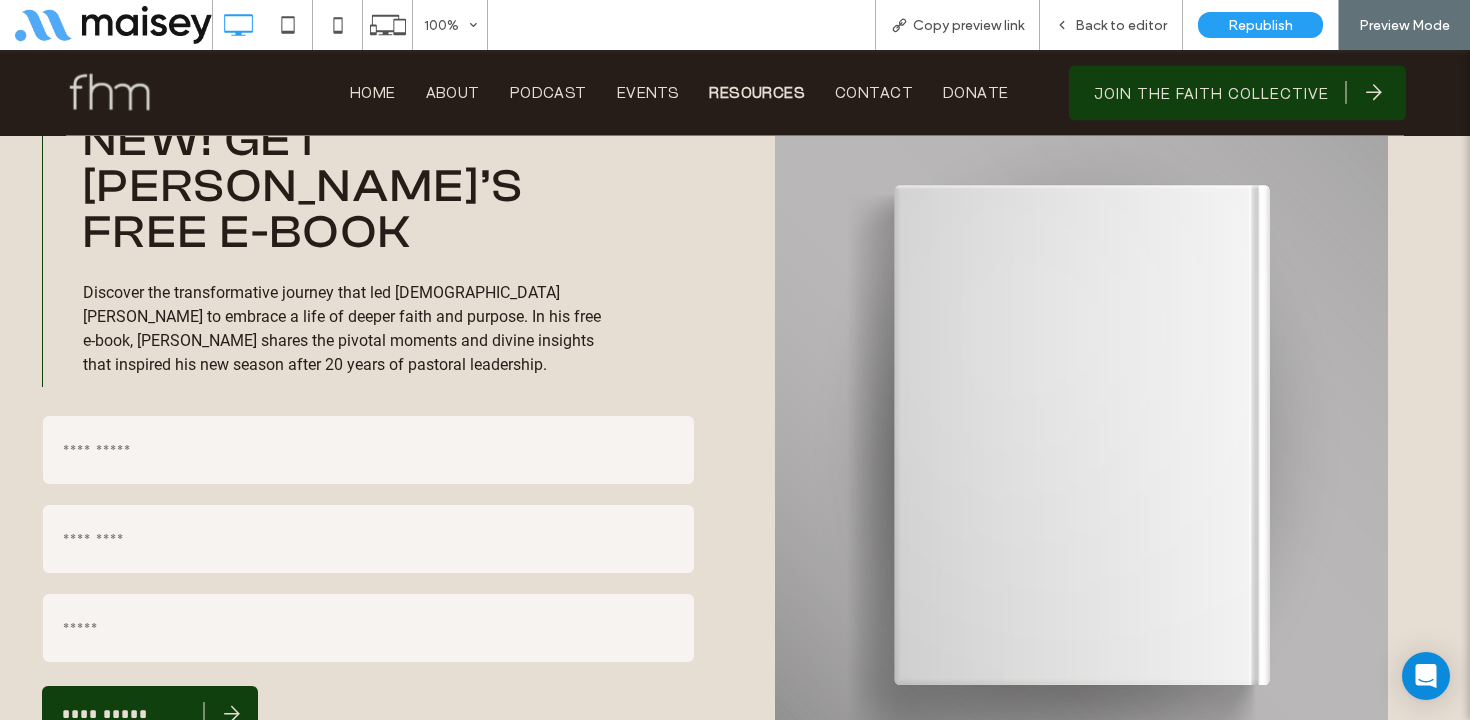 click at bounding box center [1081, 436] 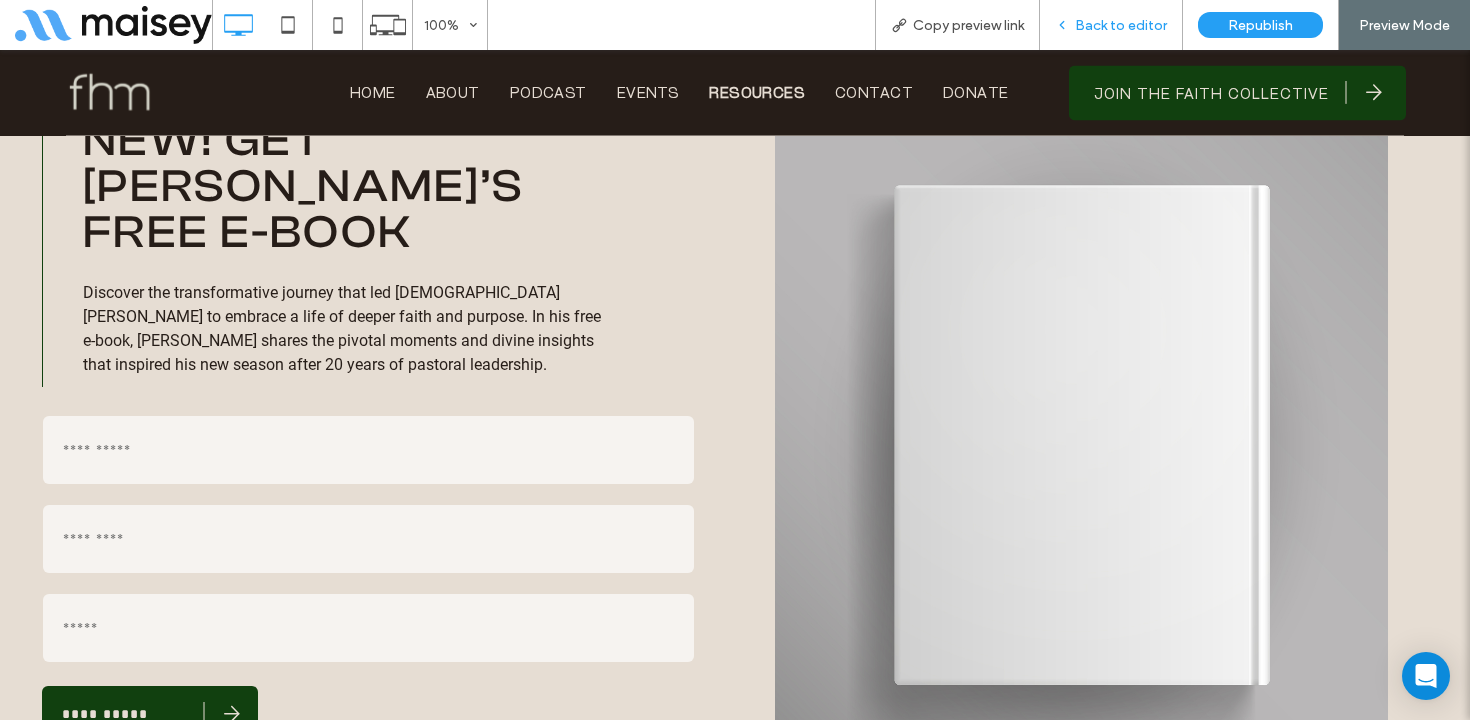 click on "Back to editor" at bounding box center (1121, 25) 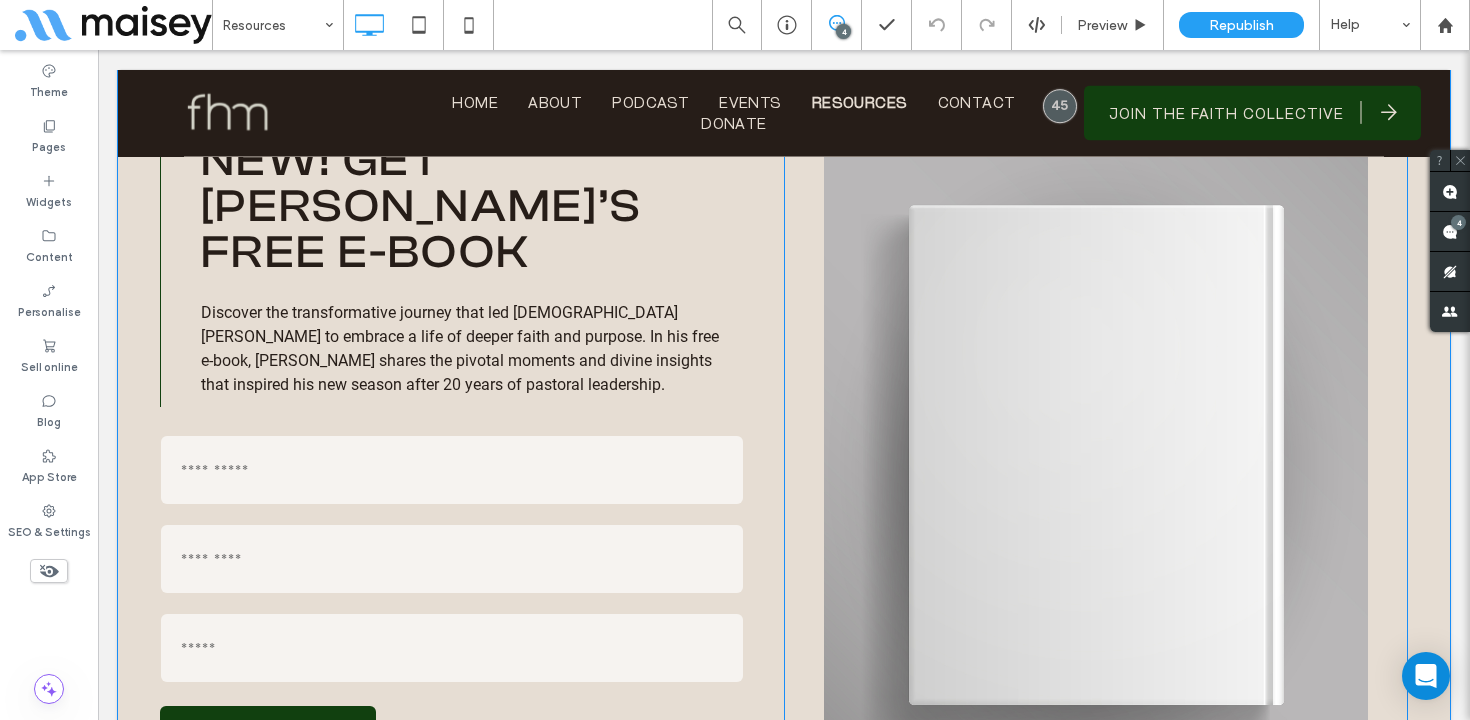 click at bounding box center (1096, 456) 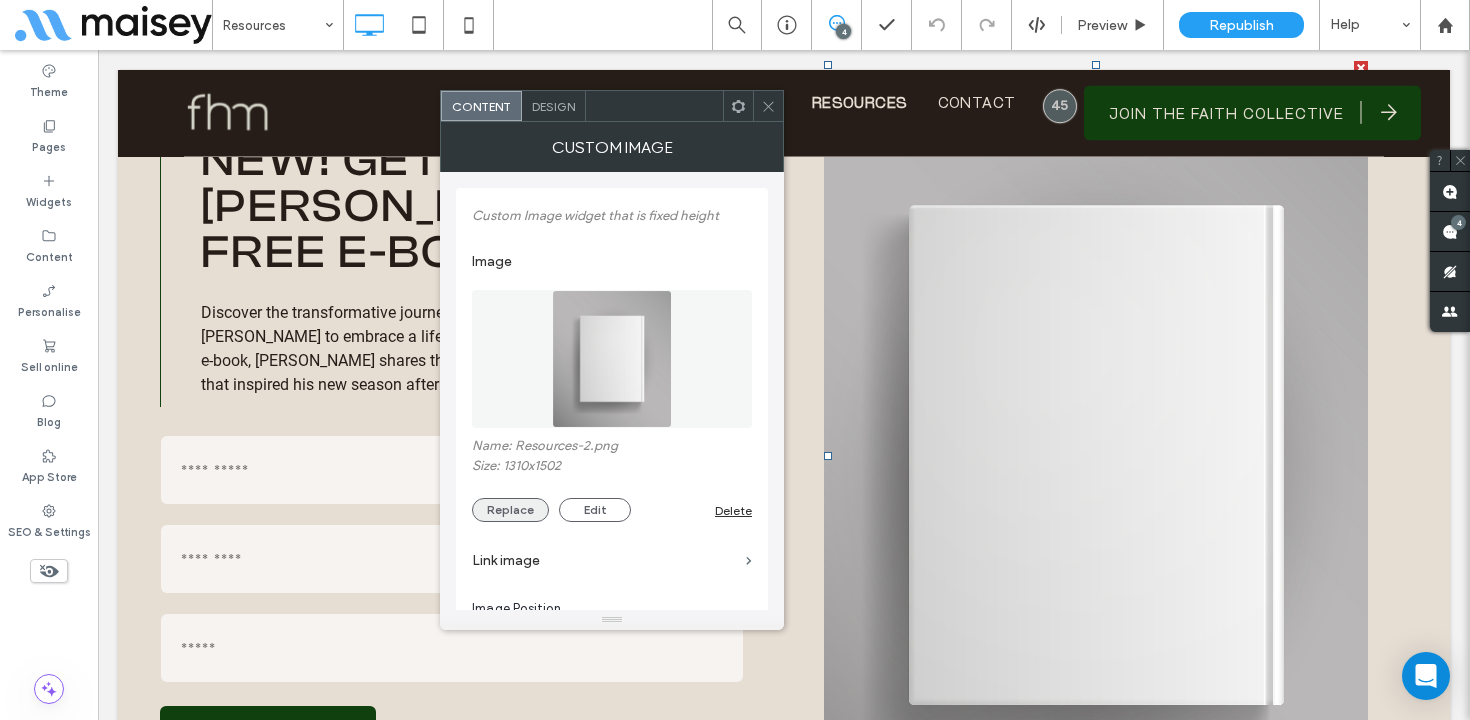 click on "Replace" at bounding box center (510, 510) 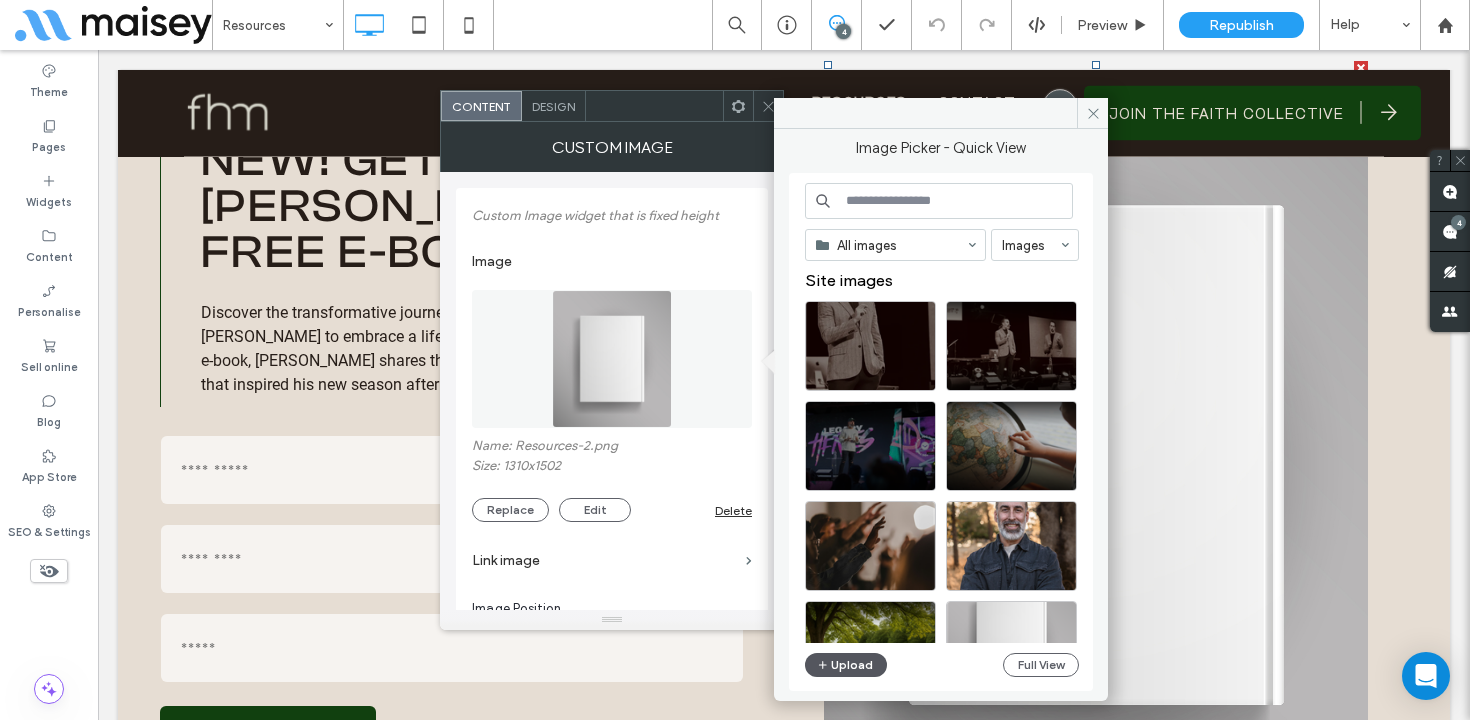 click on "Upload" at bounding box center (846, 665) 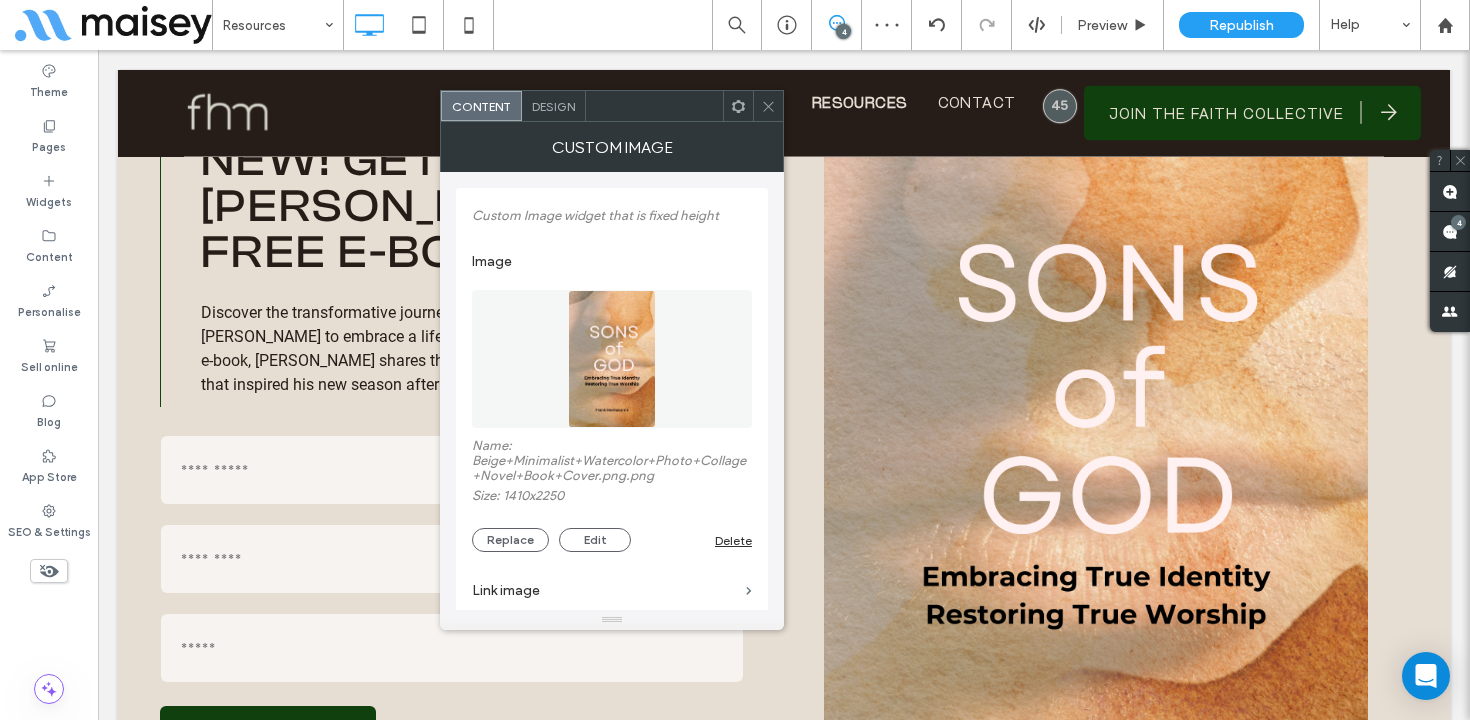 click 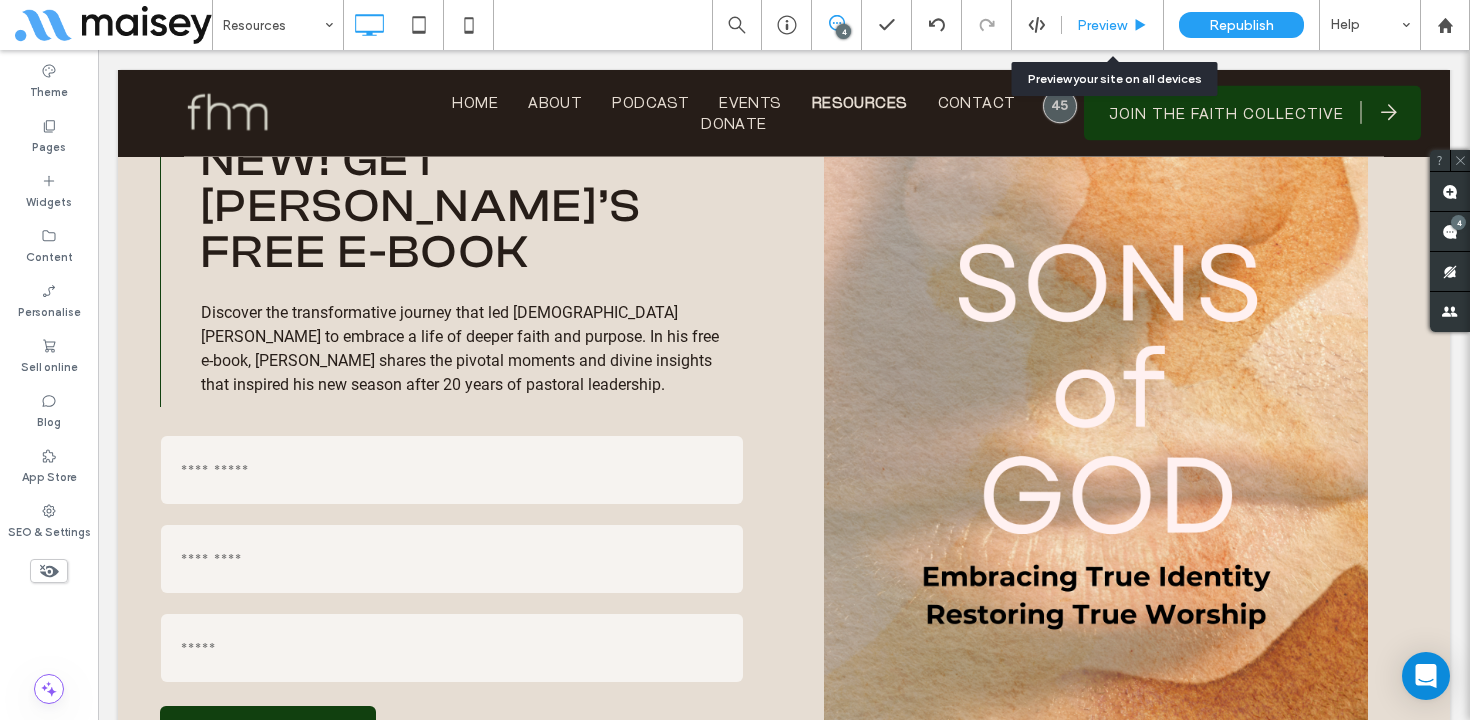 click on "Preview" at bounding box center [1102, 25] 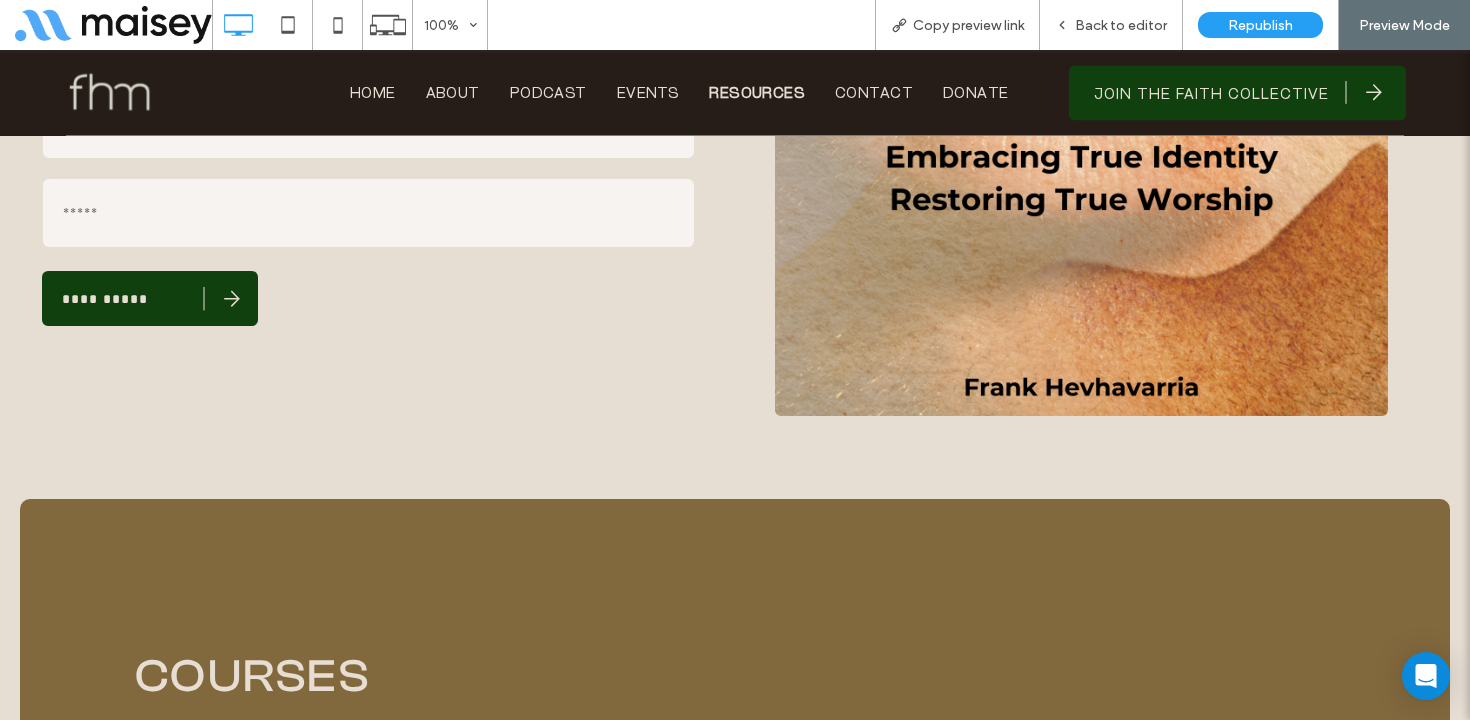 scroll, scrollTop: 1922, scrollLeft: 0, axis: vertical 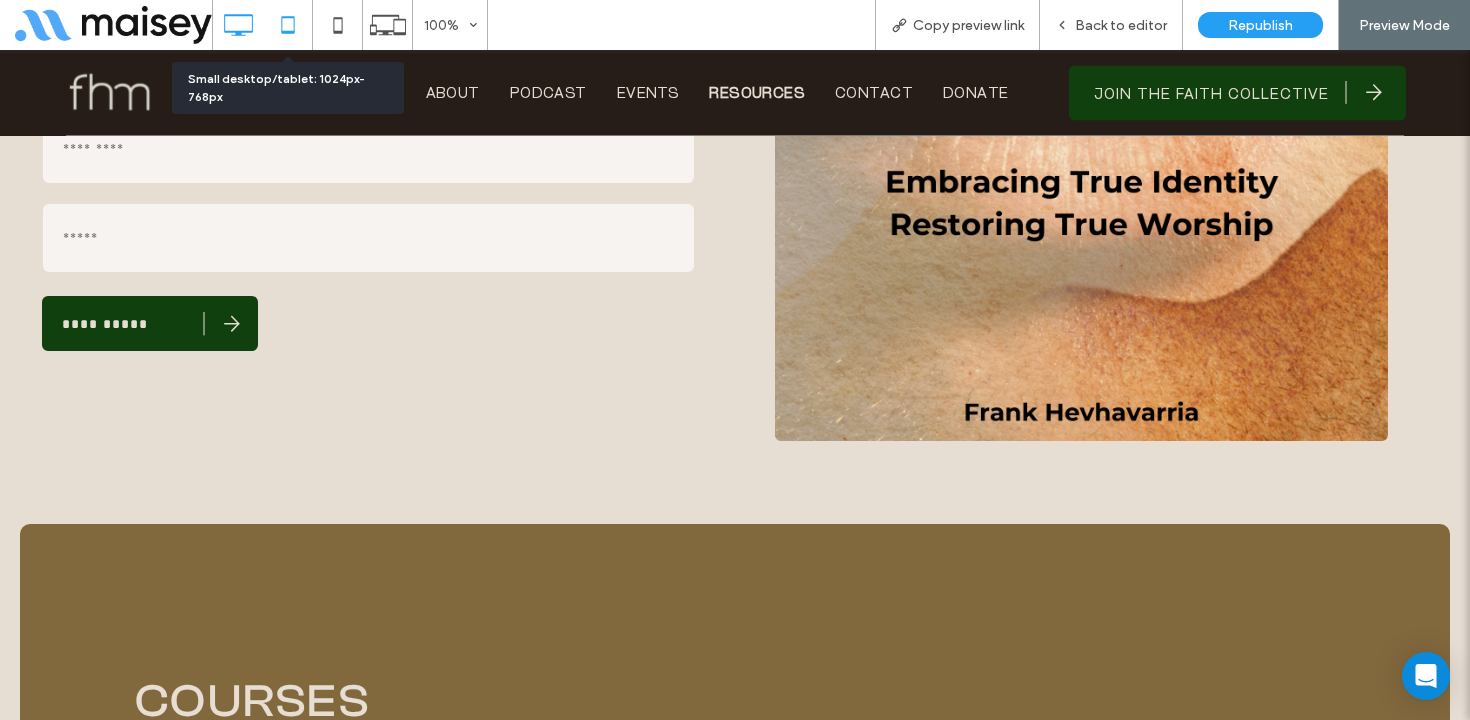 click 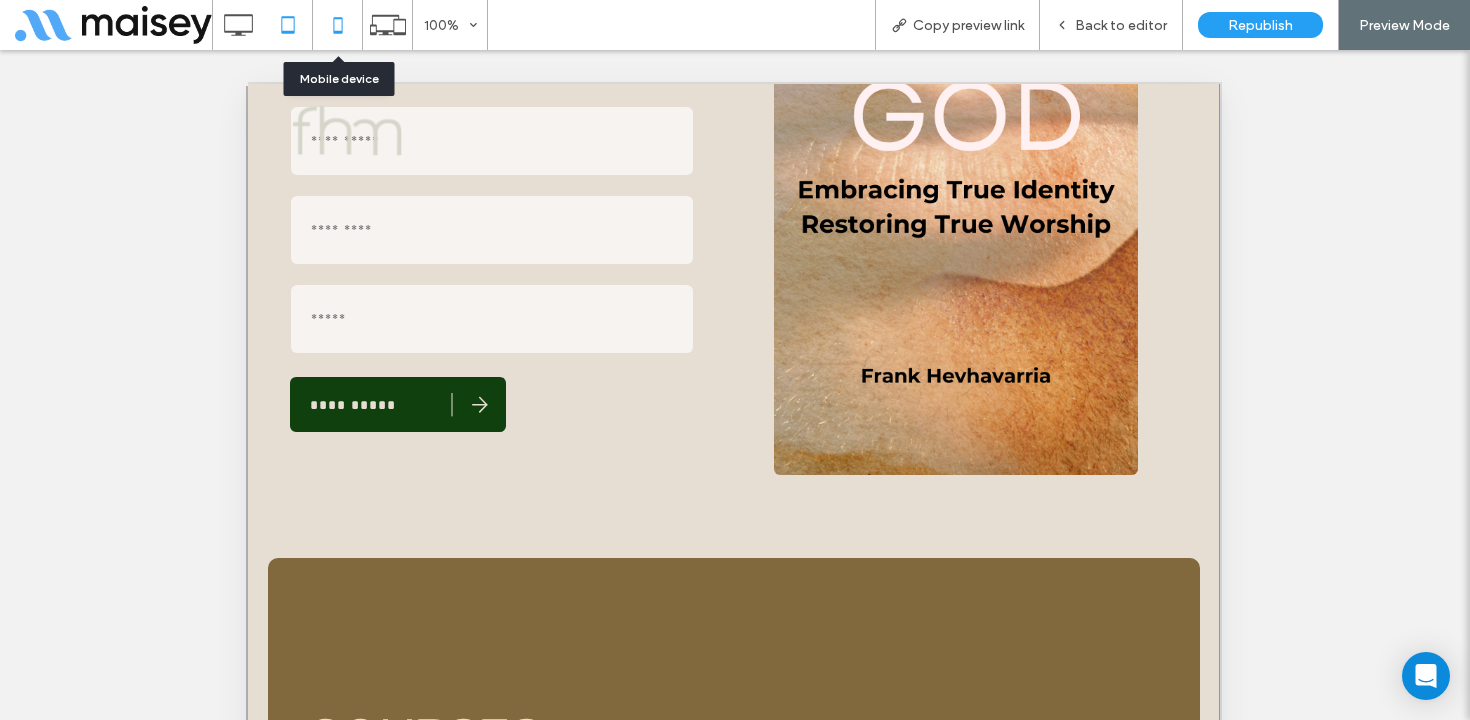 click 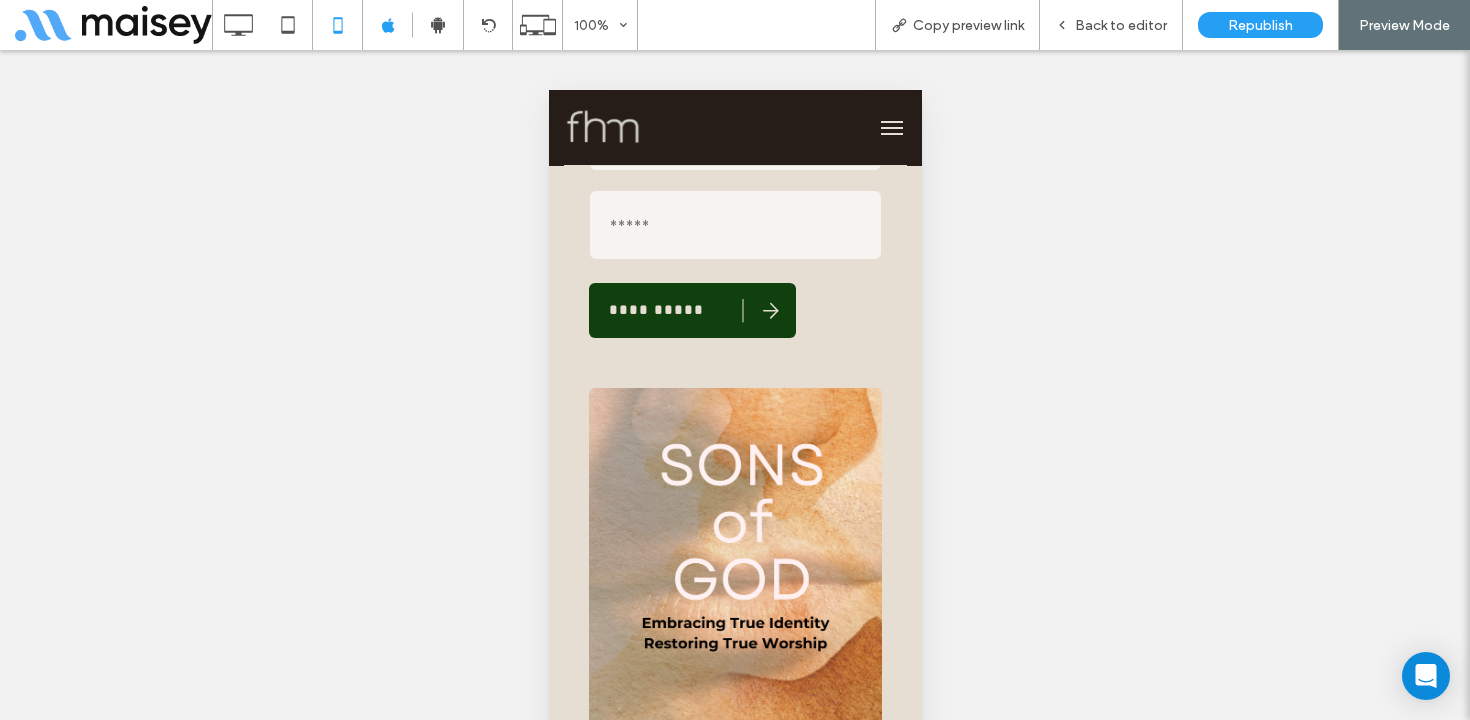 scroll, scrollTop: 1739, scrollLeft: 0, axis: vertical 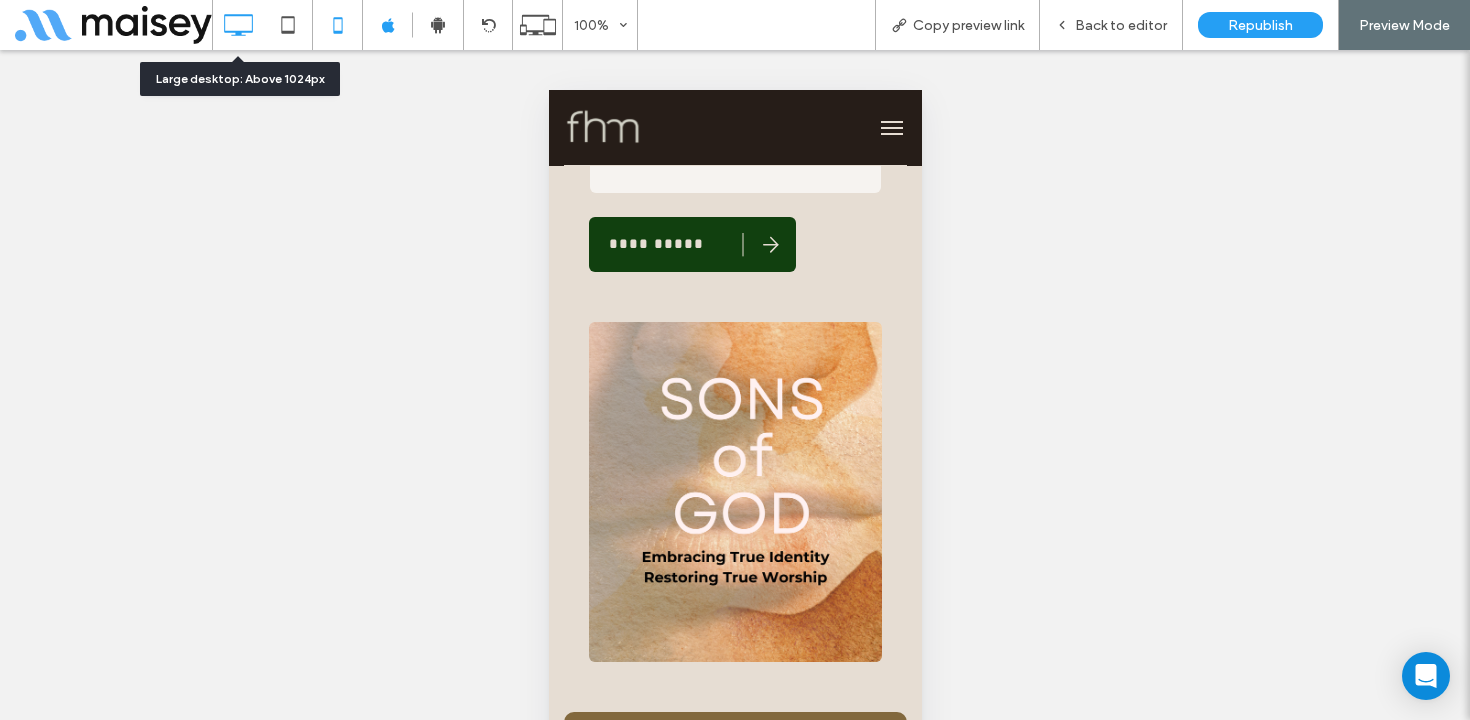 click 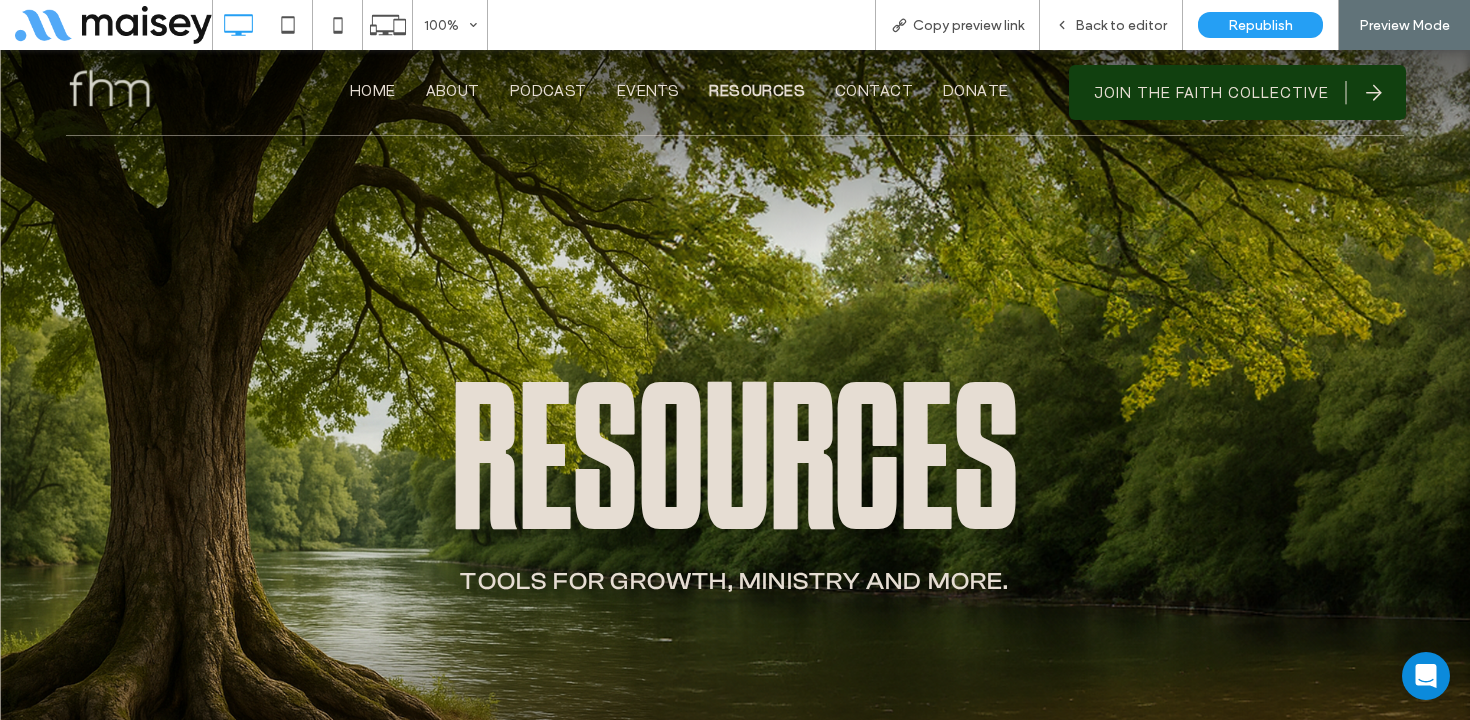 scroll, scrollTop: 0, scrollLeft: 0, axis: both 